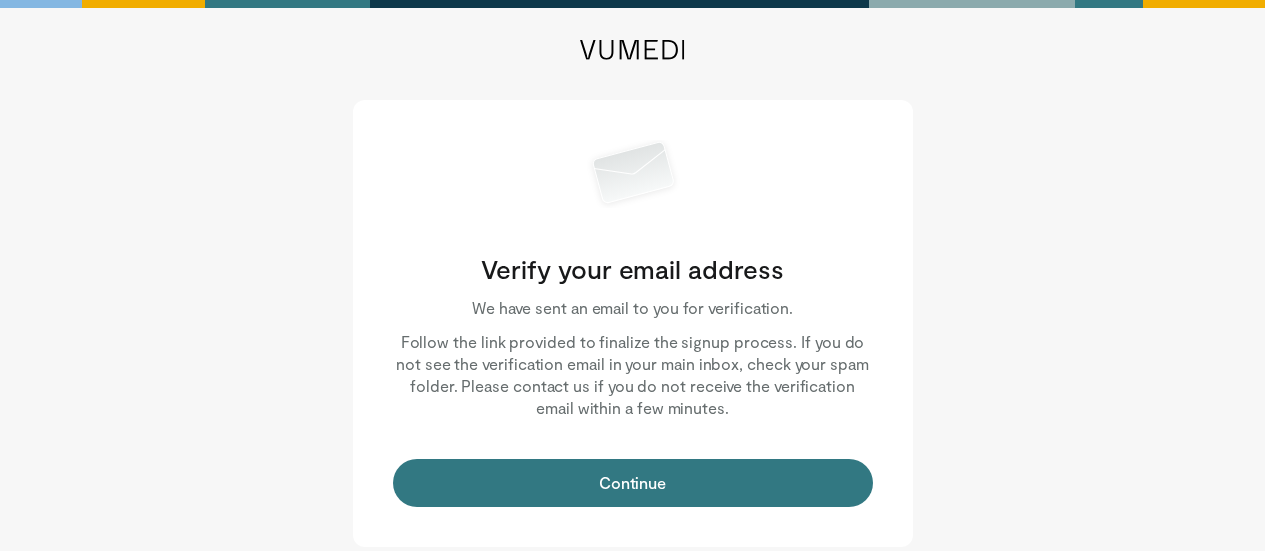 scroll, scrollTop: 0, scrollLeft: 0, axis: both 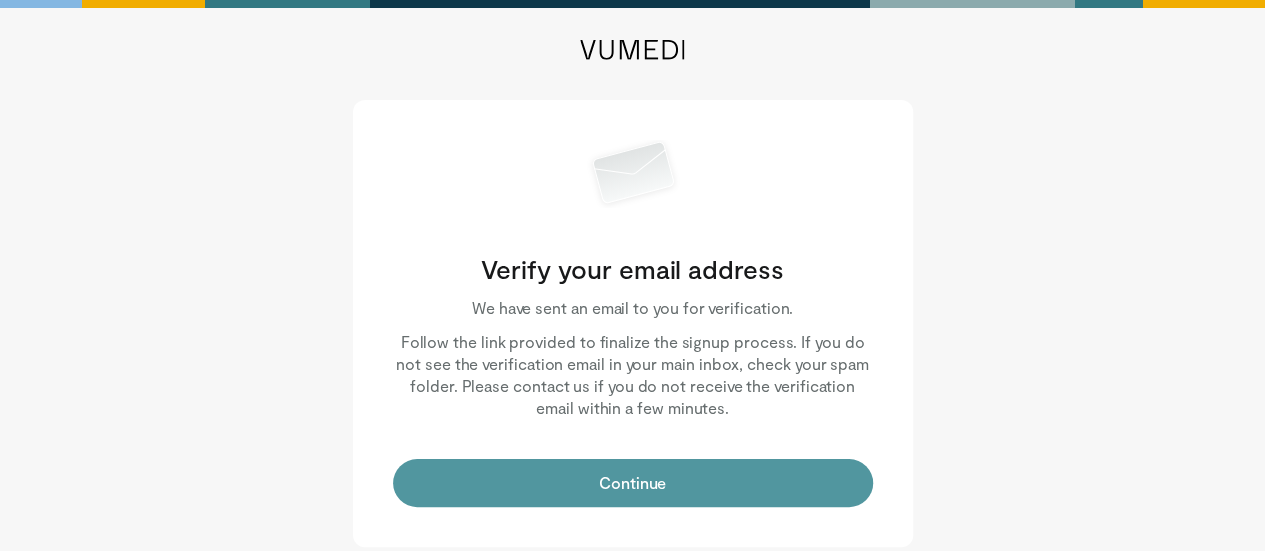 click on "Continue" at bounding box center [633, 483] 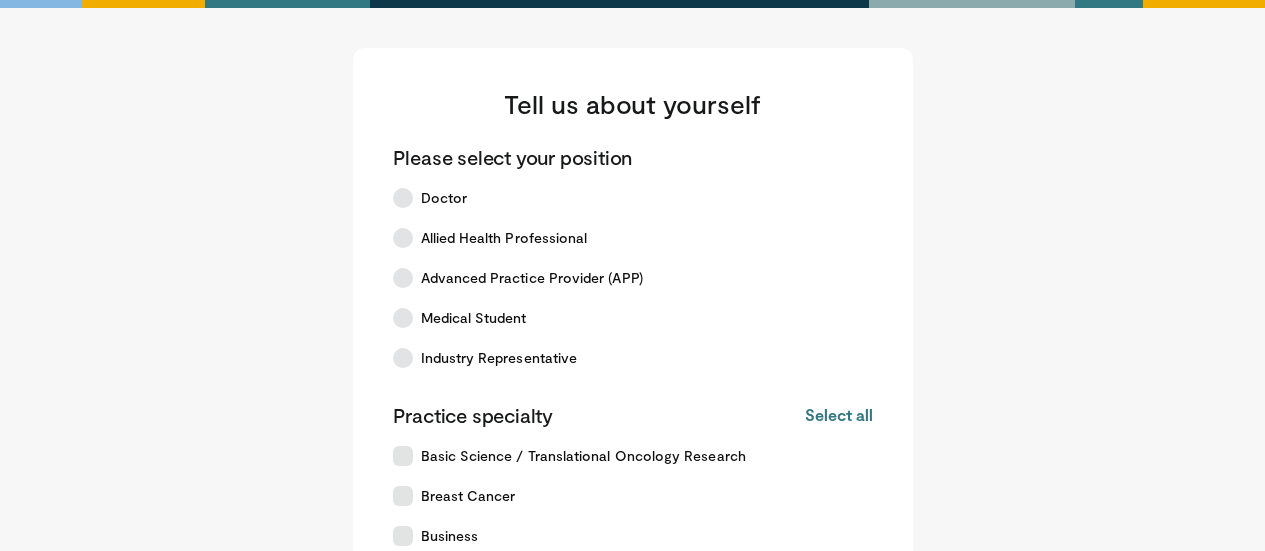 scroll, scrollTop: 0, scrollLeft: 0, axis: both 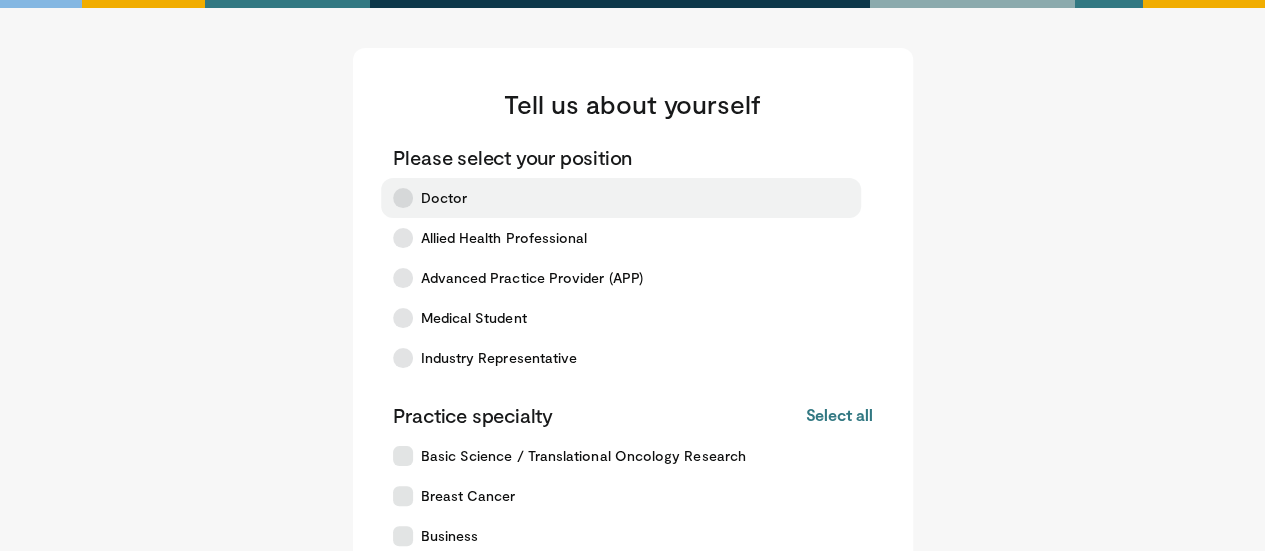click at bounding box center [403, 198] 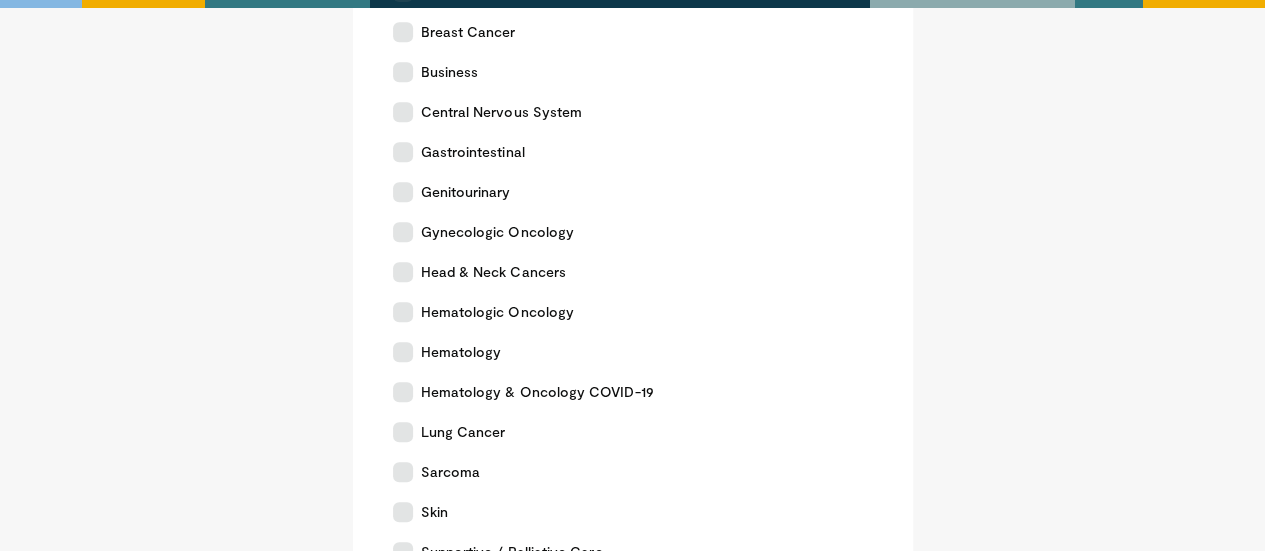 scroll, scrollTop: 482, scrollLeft: 0, axis: vertical 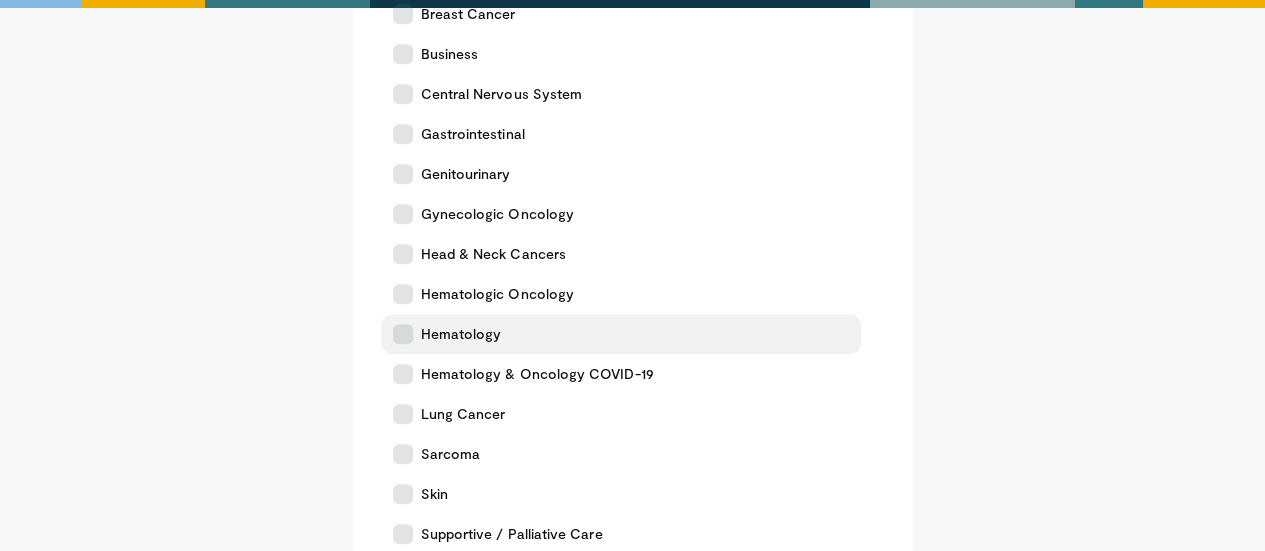 click at bounding box center [403, 334] 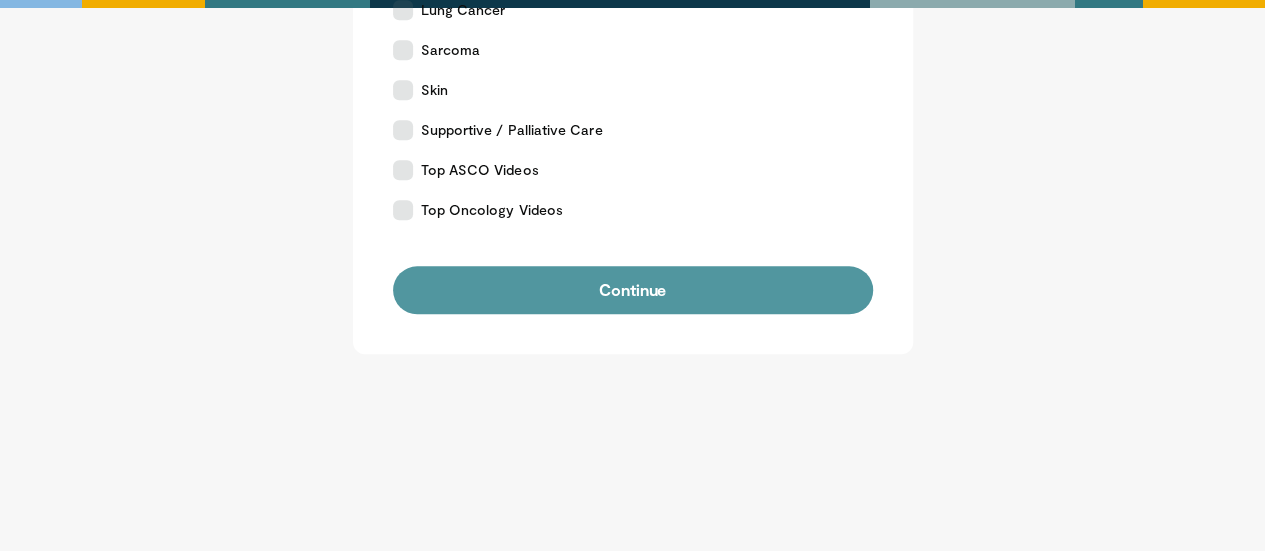 click on "Continue" at bounding box center (633, 290) 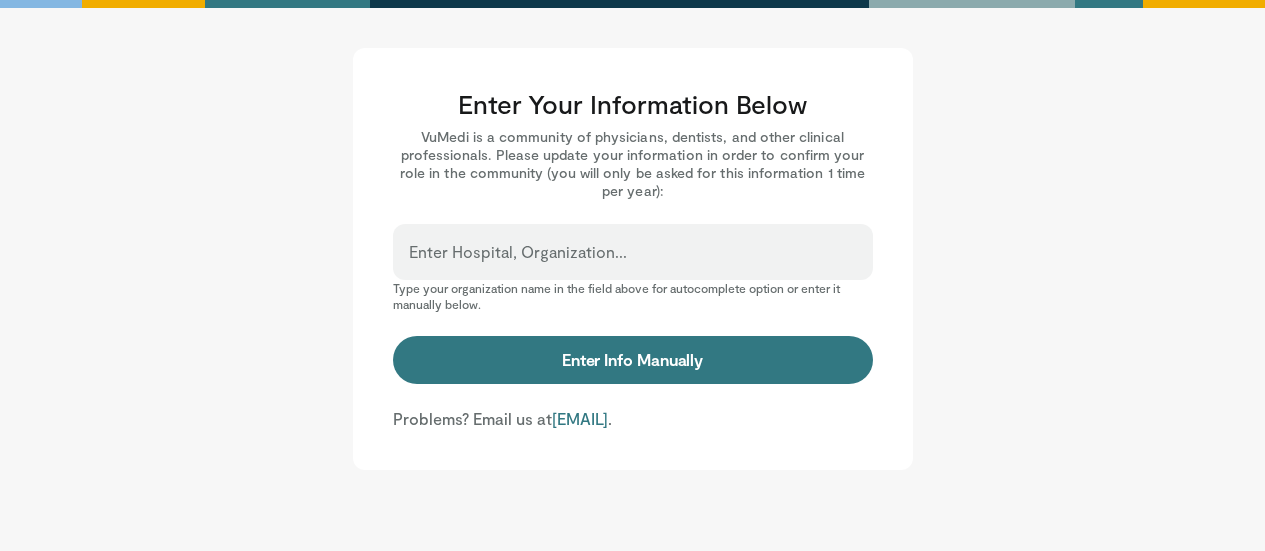 scroll, scrollTop: 0, scrollLeft: 0, axis: both 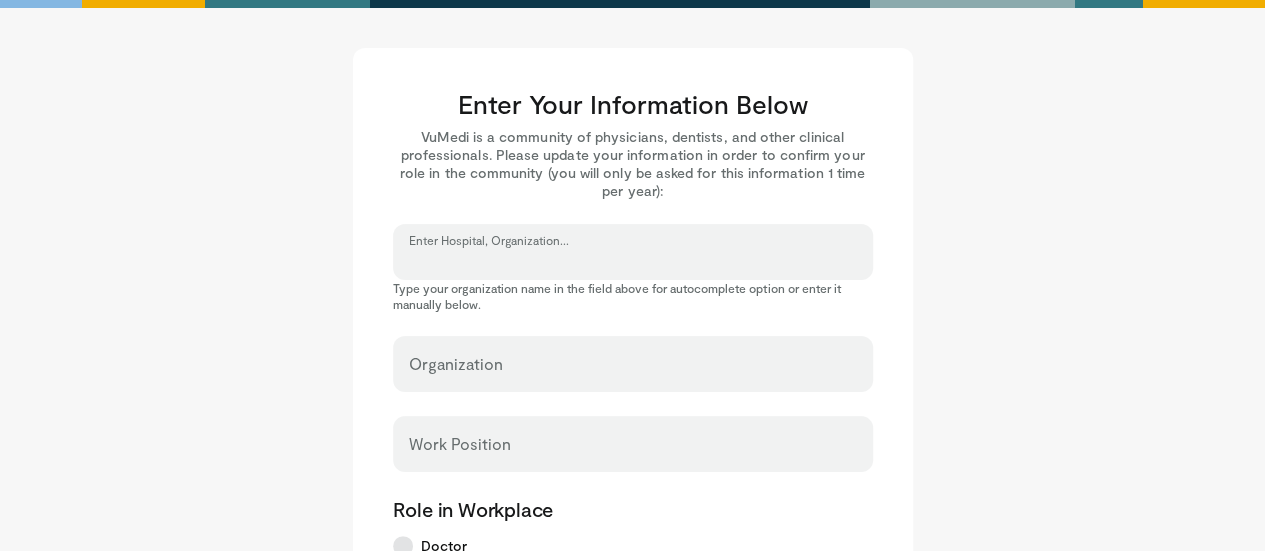 click on "Enter Hospital, Organization..." at bounding box center (633, 261) 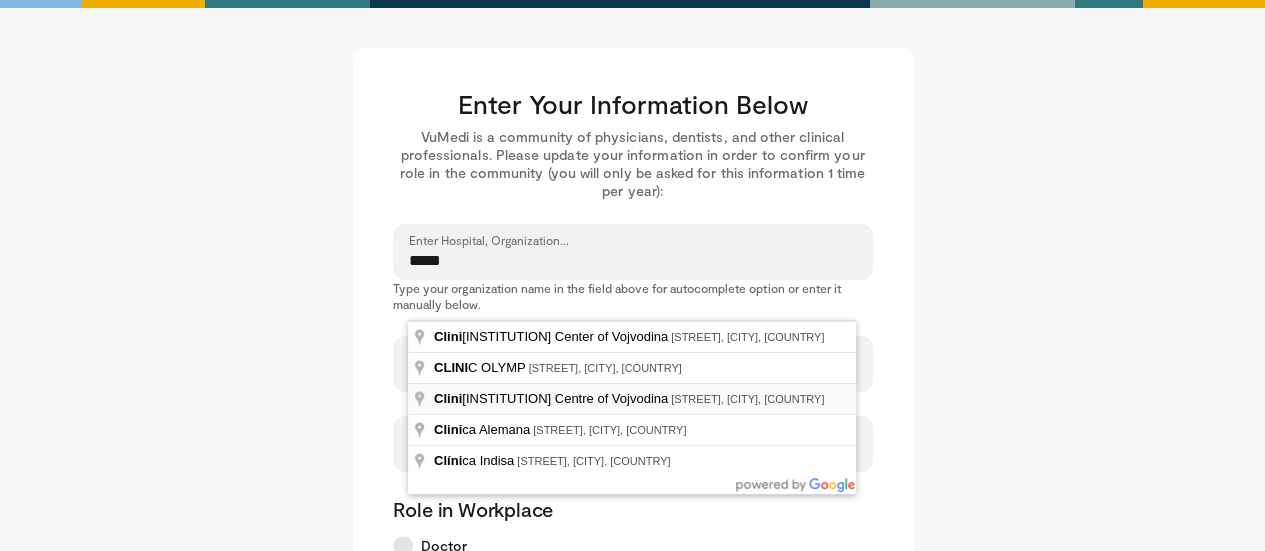type on "**********" 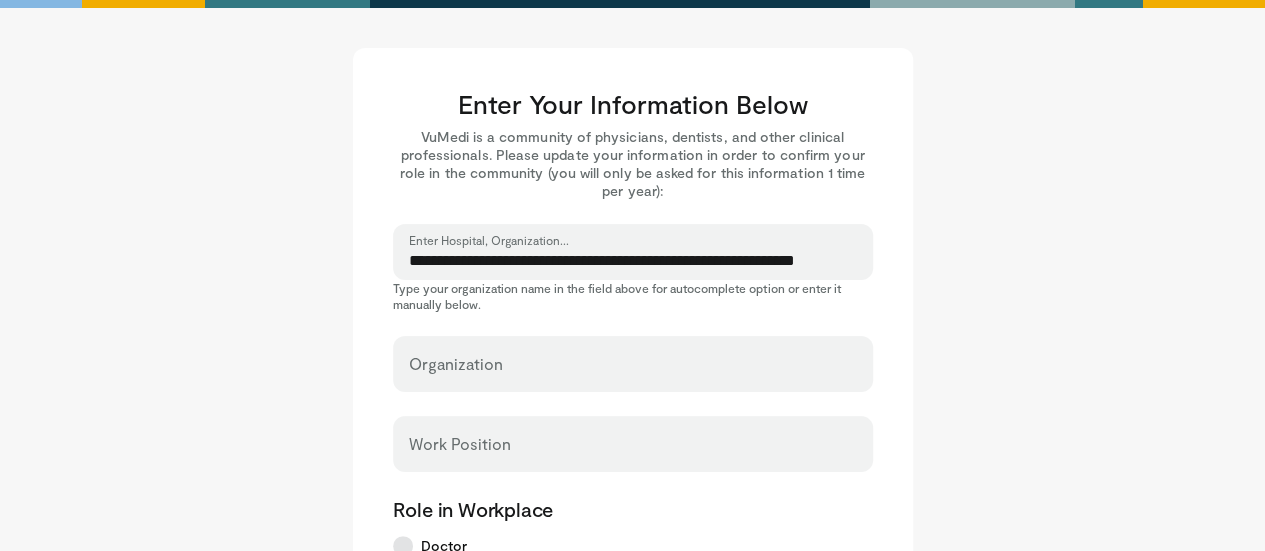 select on "**" 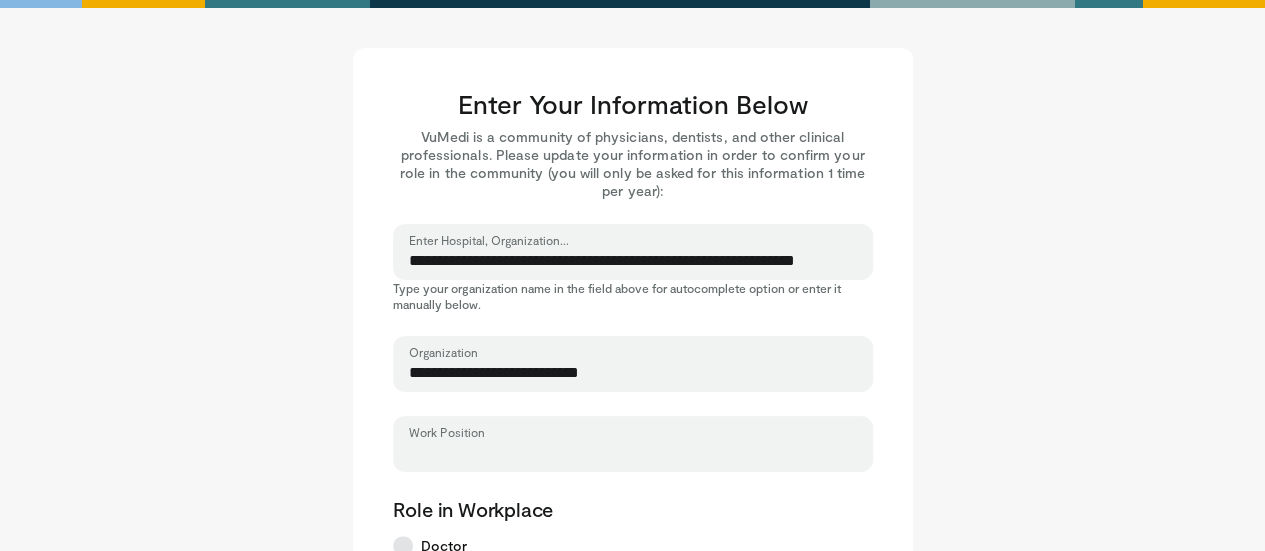 click on "Work Position" at bounding box center [633, 453] 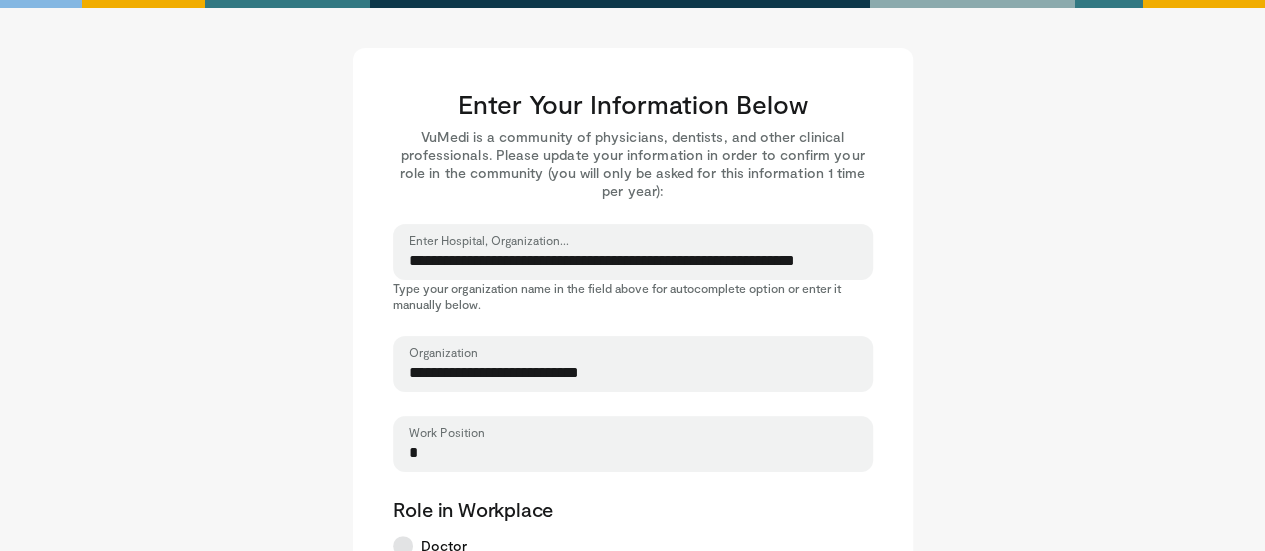 type 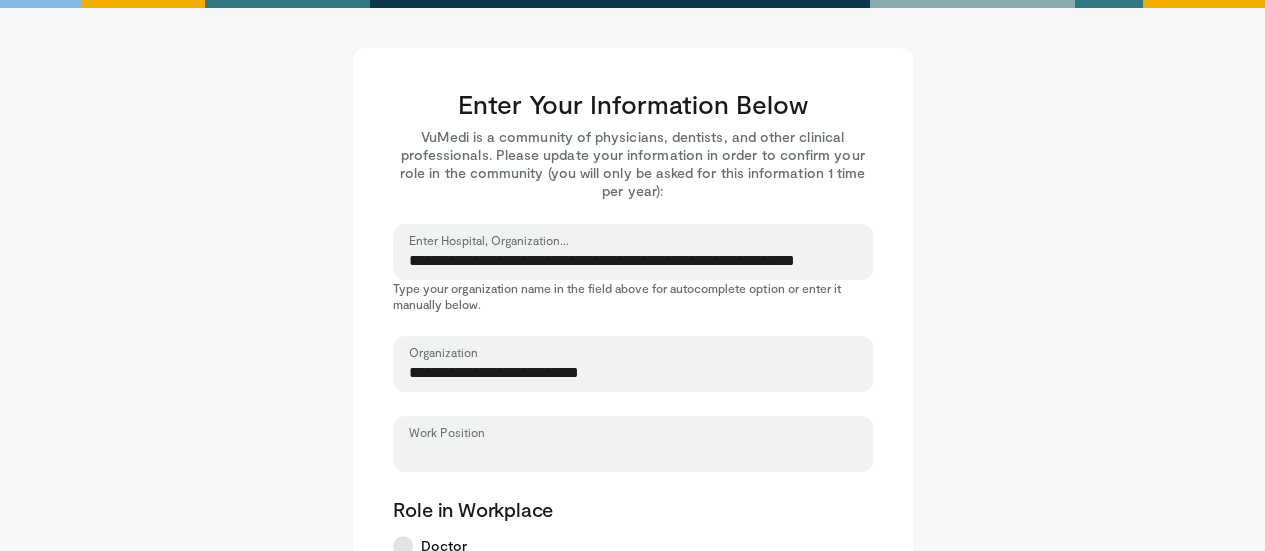 scroll, scrollTop: 482, scrollLeft: 0, axis: vertical 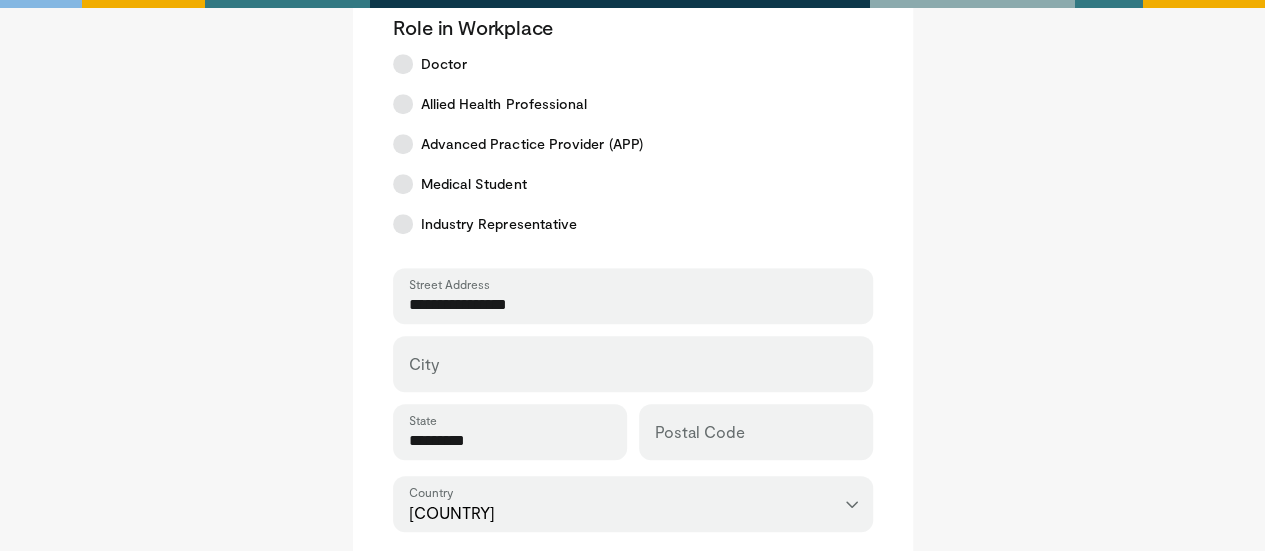 drag, startPoint x: 541, startPoint y: 309, endPoint x: 391, endPoint y: 309, distance: 150 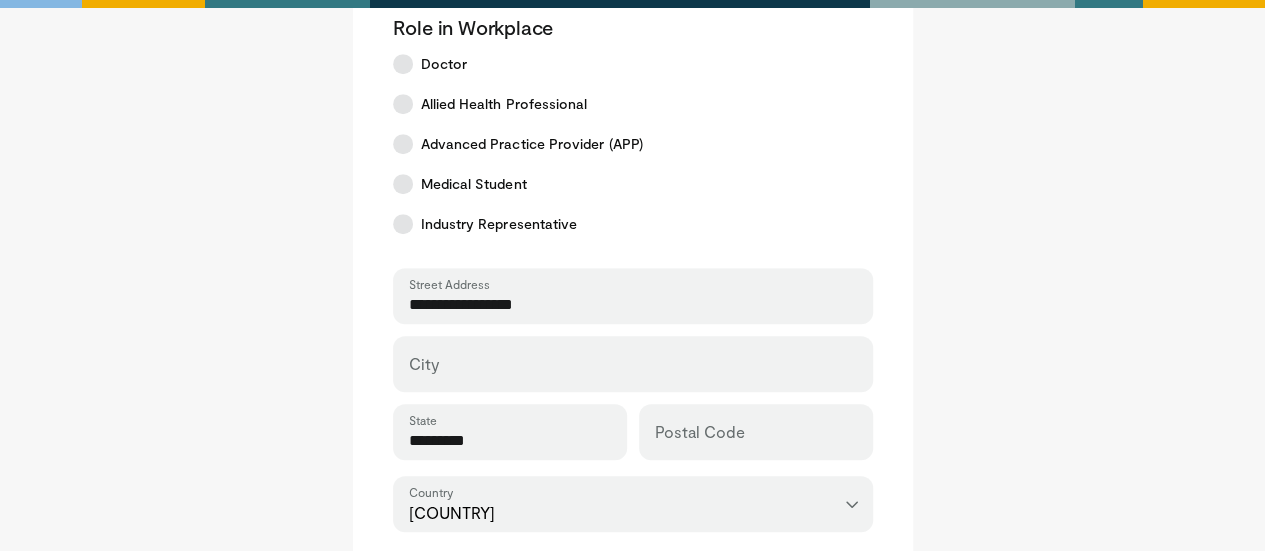 type on "**********" 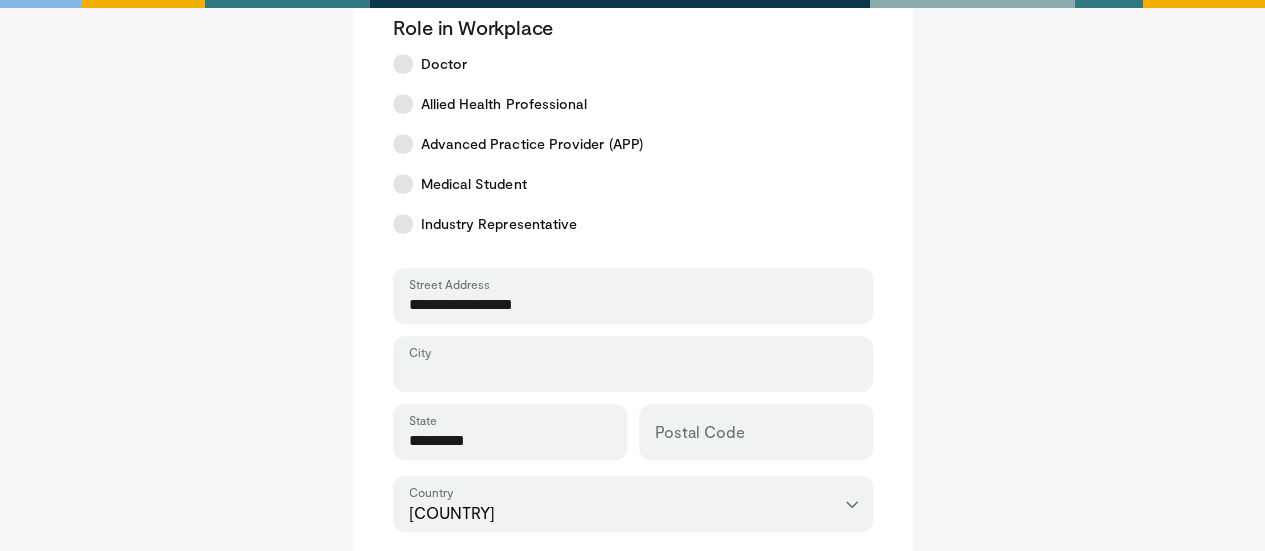 click on "City" at bounding box center (633, 373) 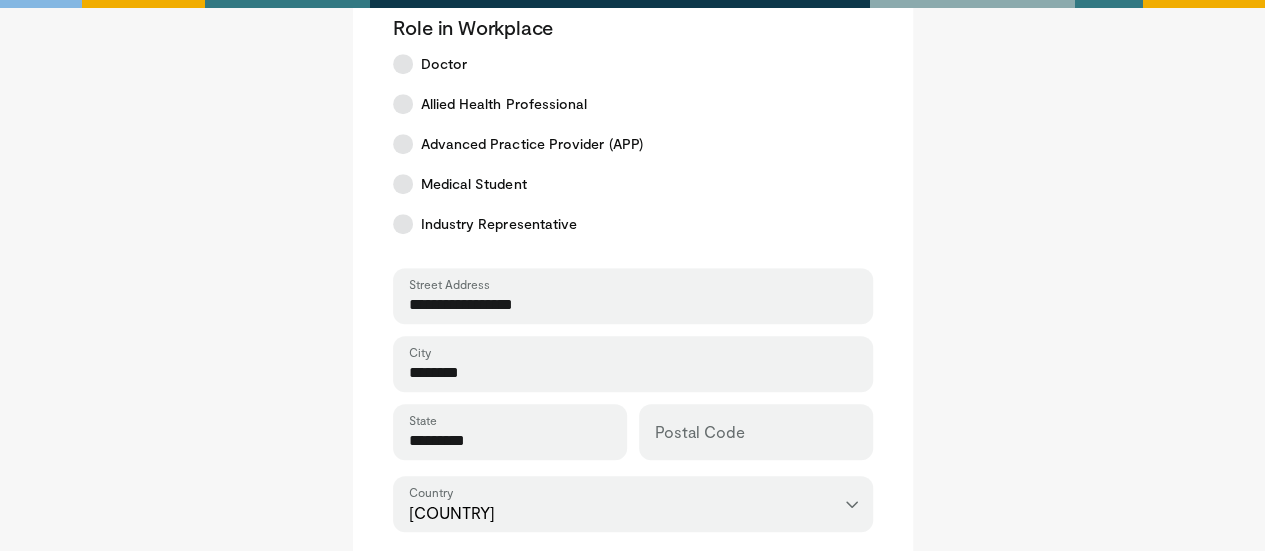 type on "********" 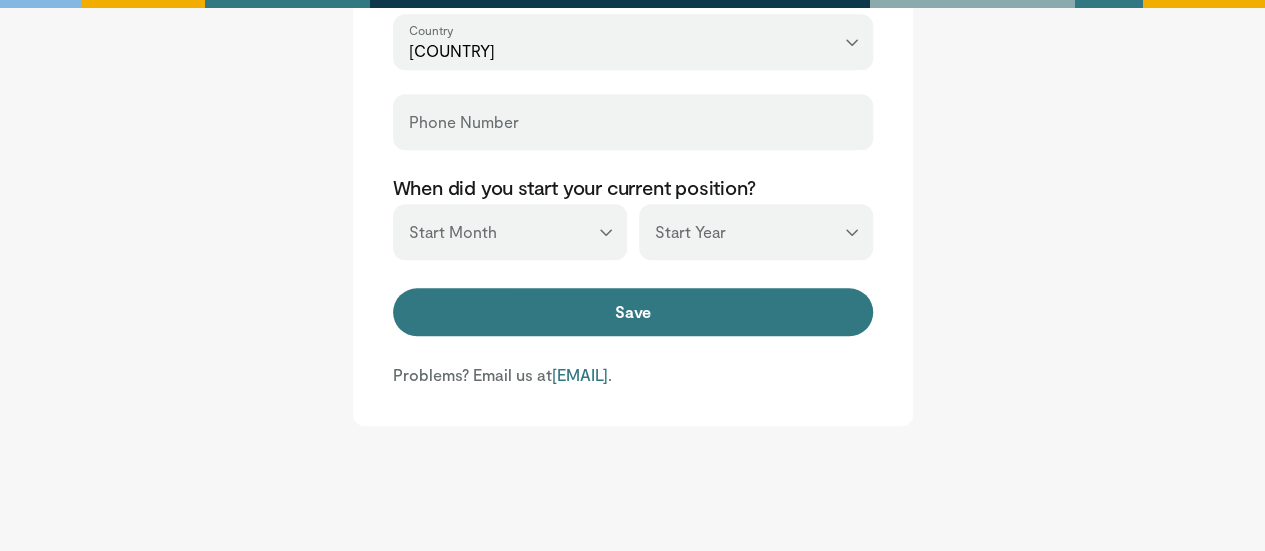scroll, scrollTop: 964, scrollLeft: 0, axis: vertical 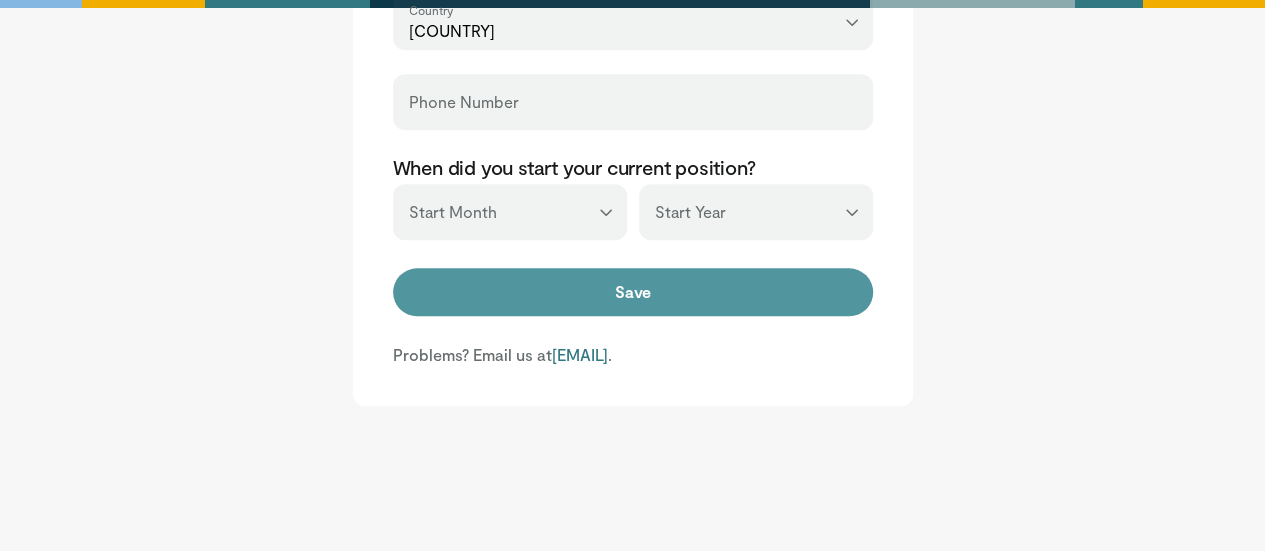 click on "Save" at bounding box center (633, 292) 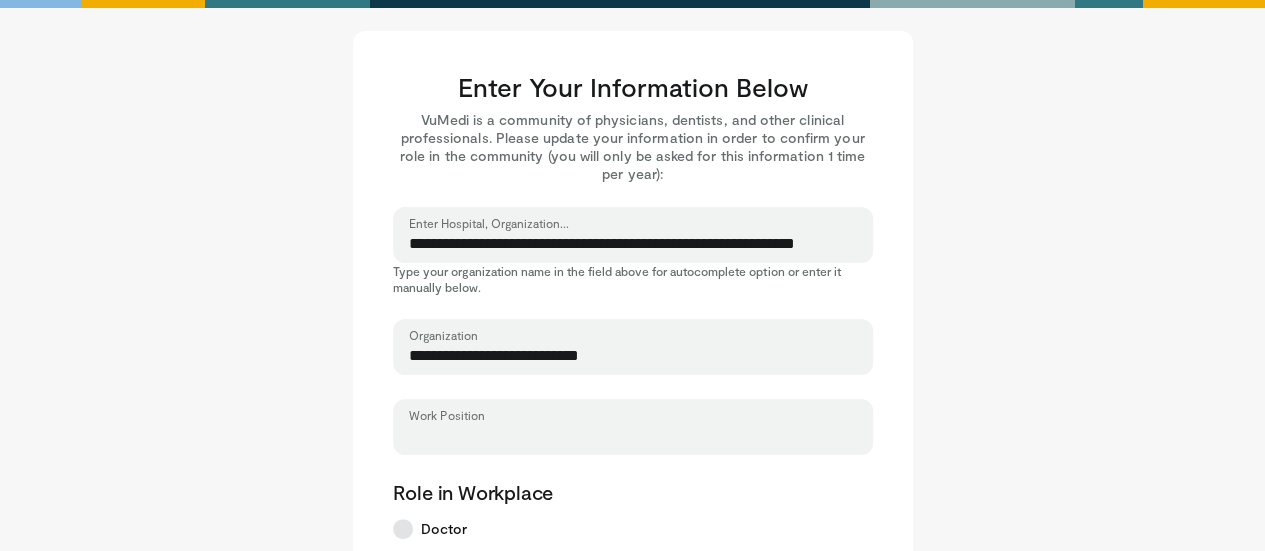scroll, scrollTop: 0, scrollLeft: 0, axis: both 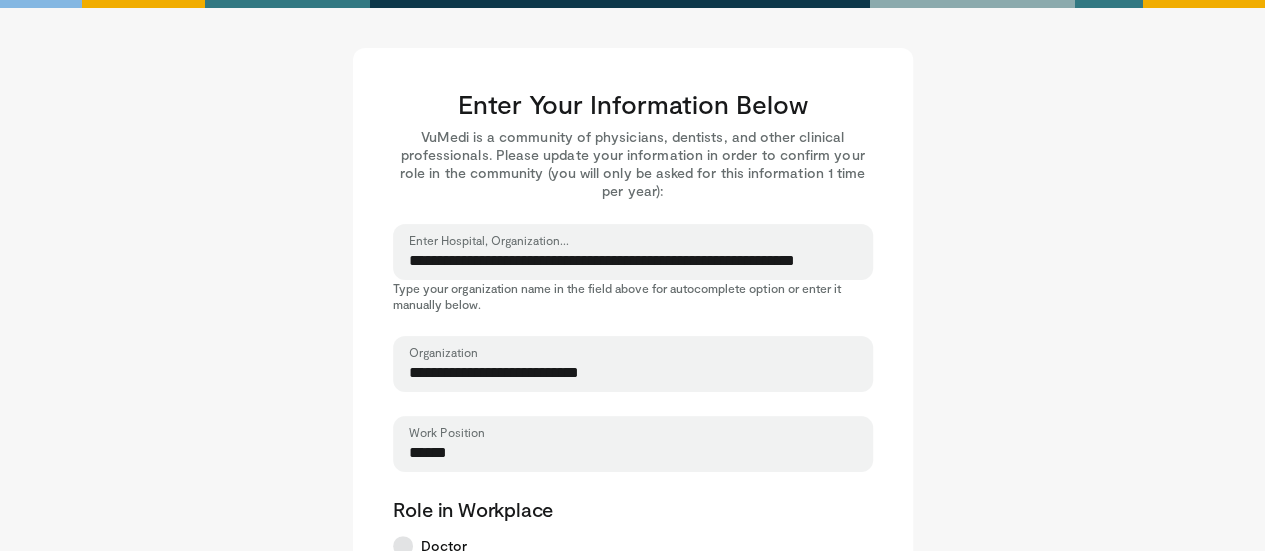 type on "******" 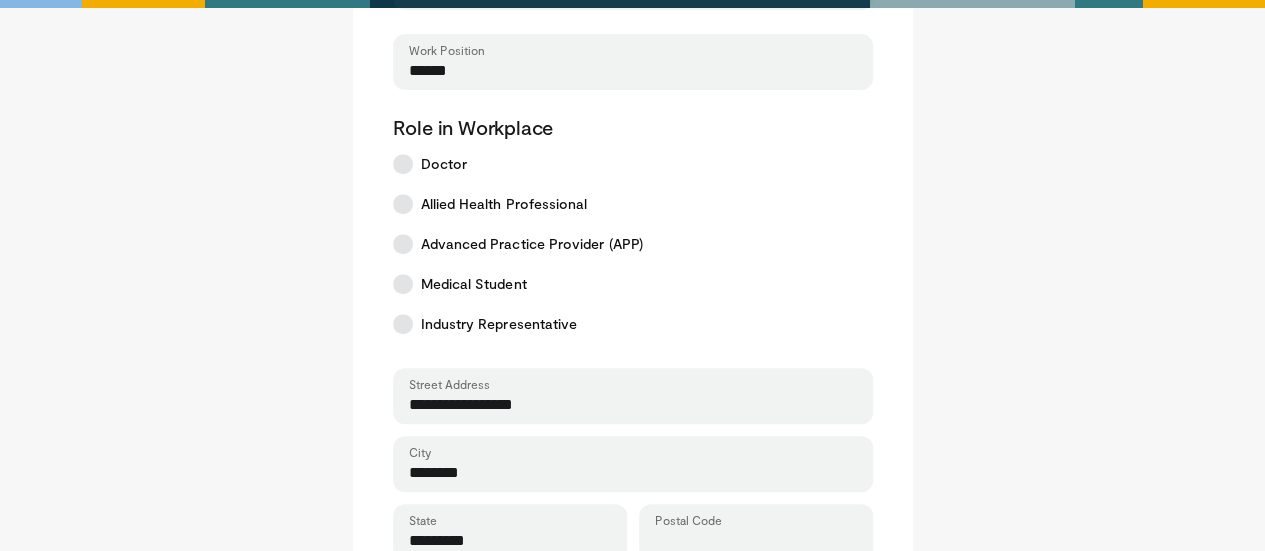 click on "Save" at bounding box center (633, 874) 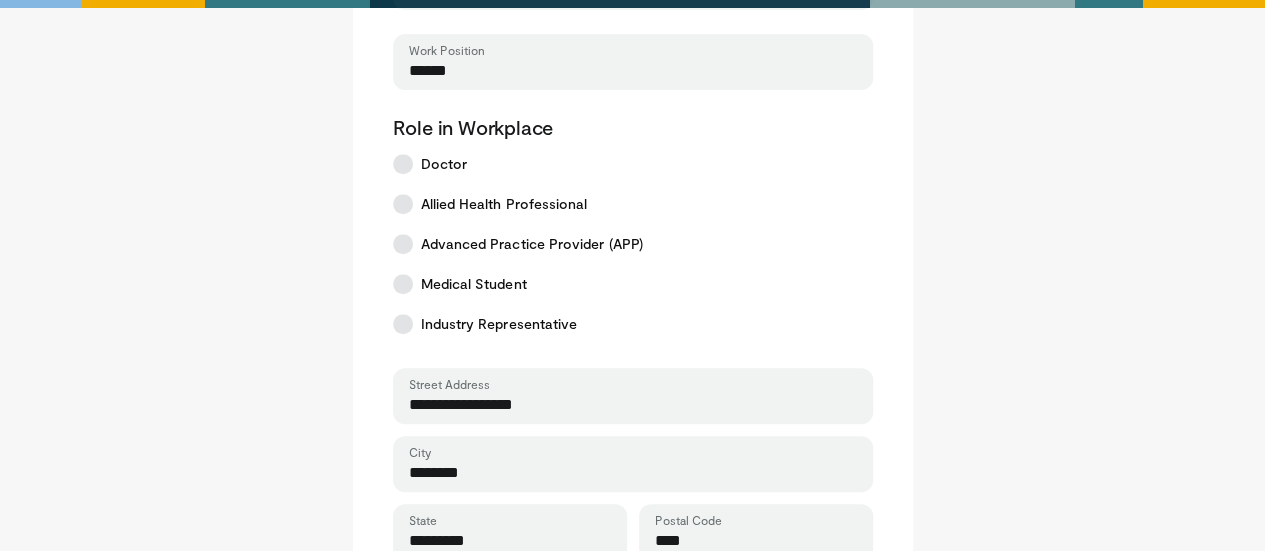 type on "*****" 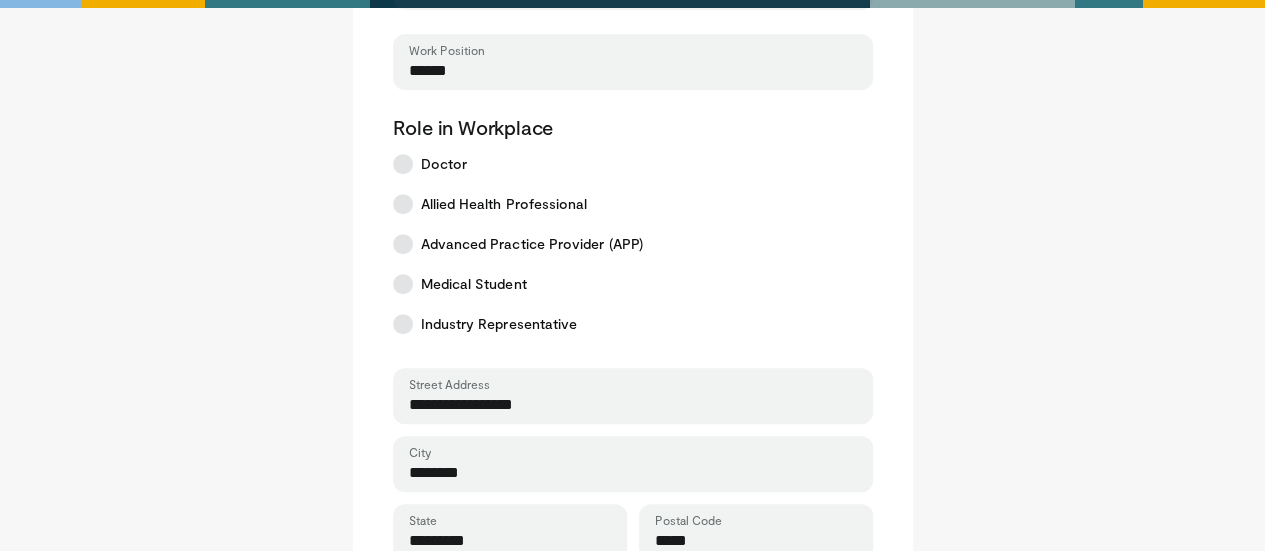 type on "**********" 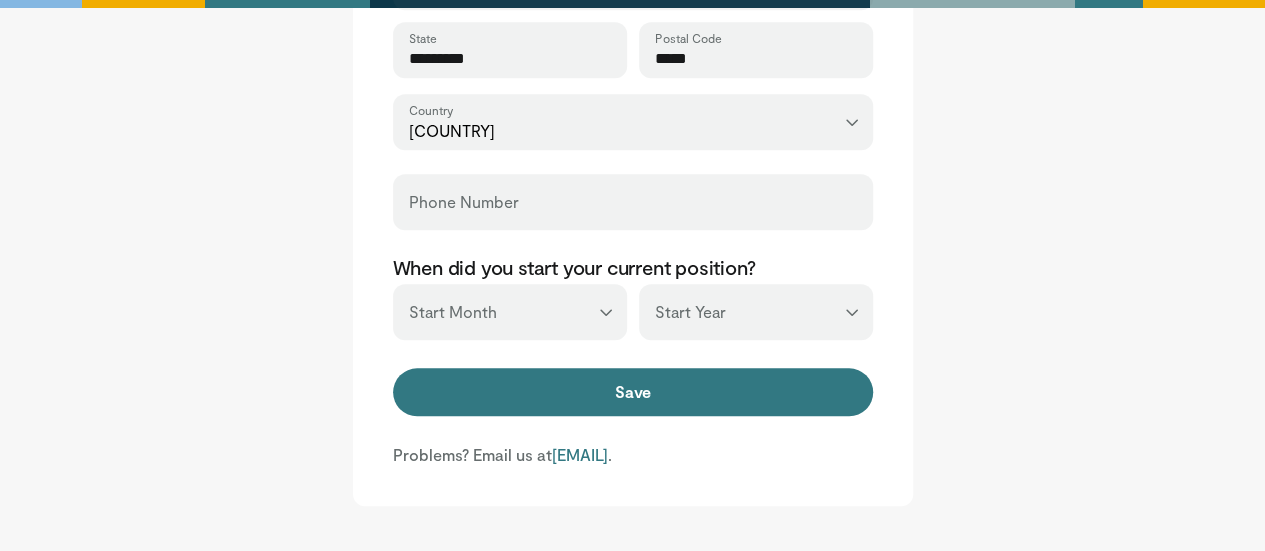 type on "*****" 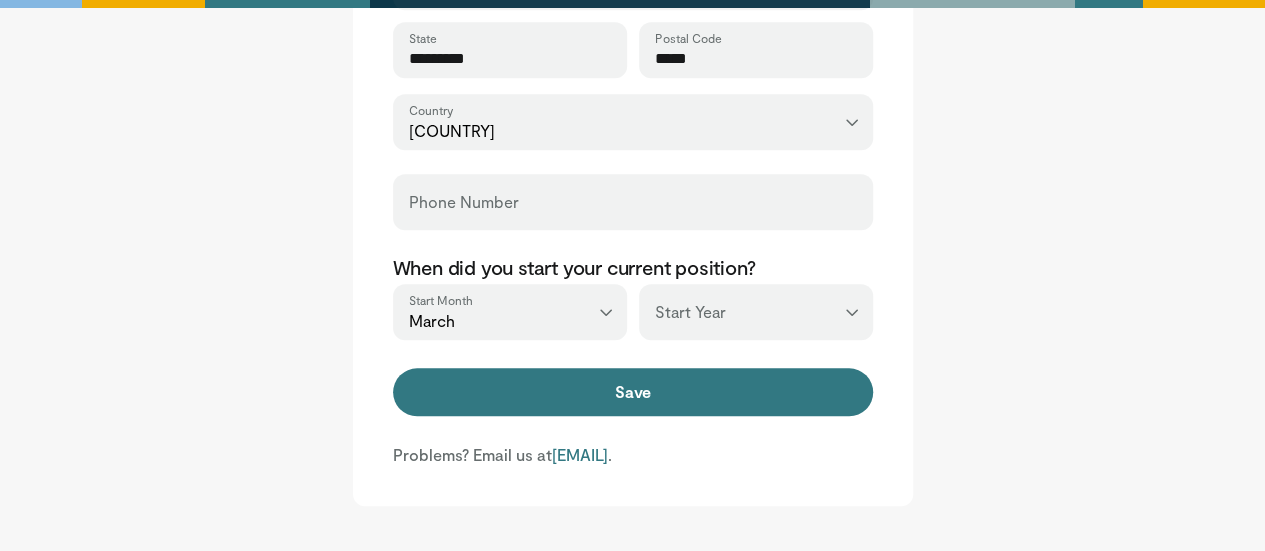 click on "***
****
****
****
****
****
****
****
****
****
****
****
****
****
****
****
****
****
****
****
****
****
****
****
****
****
****
****
****
**** **** **** **** ****" at bounding box center (756, 312) 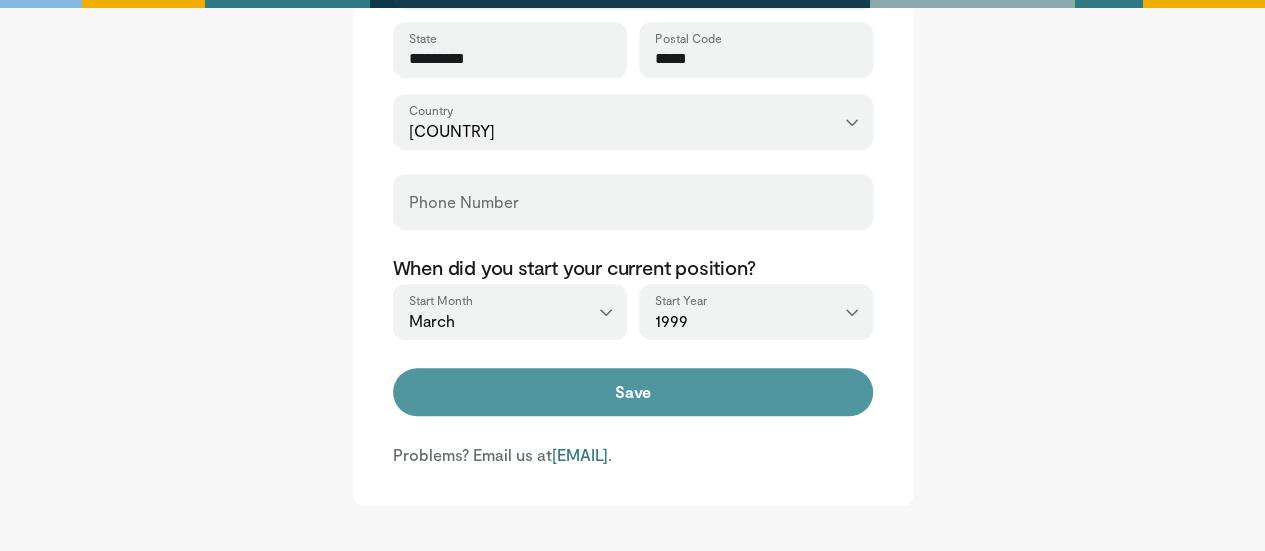 click on "Save" at bounding box center [633, 392] 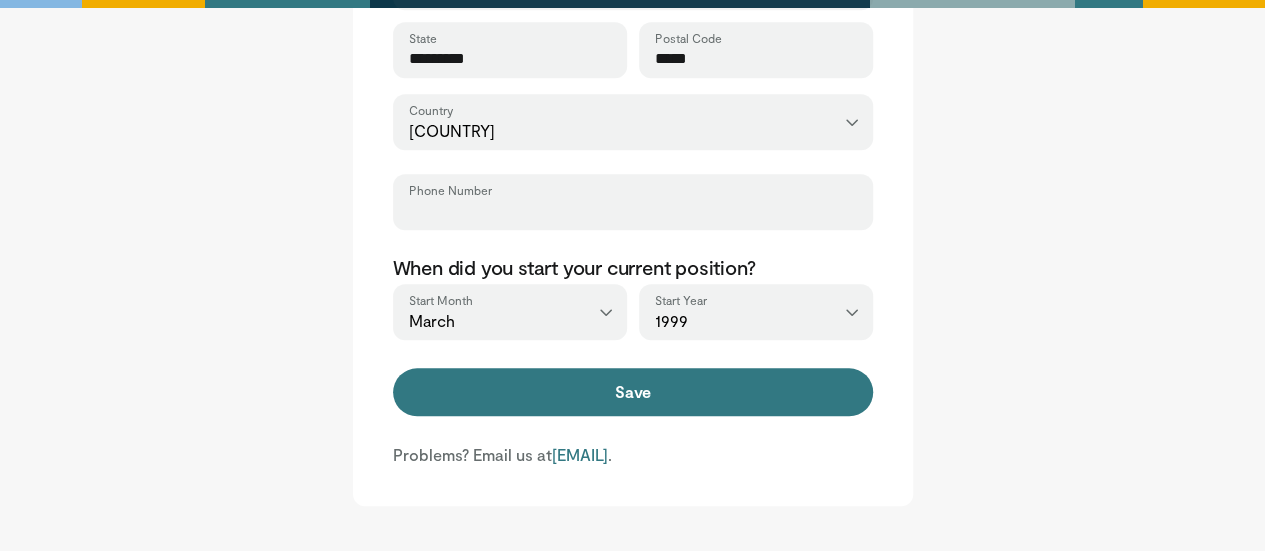 type on "*" 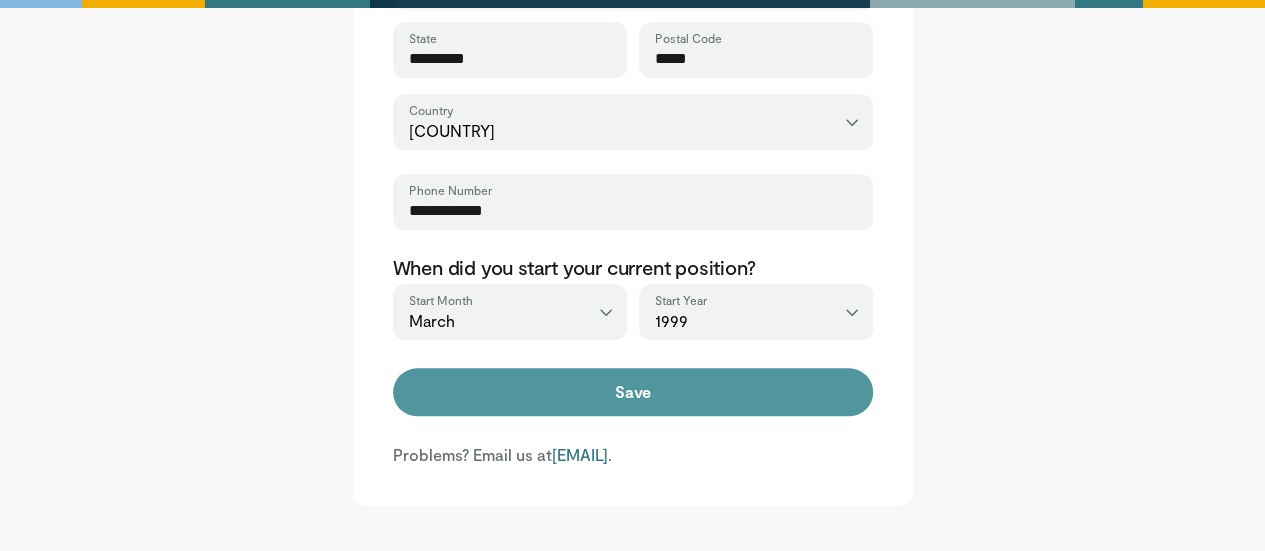 type on "**********" 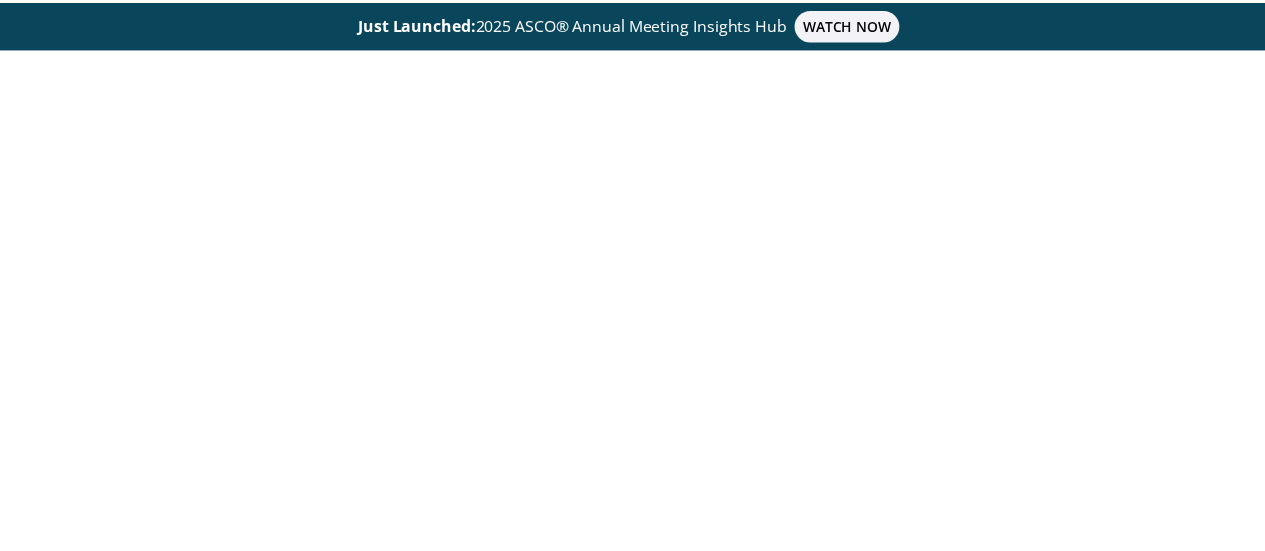 scroll, scrollTop: 0, scrollLeft: 0, axis: both 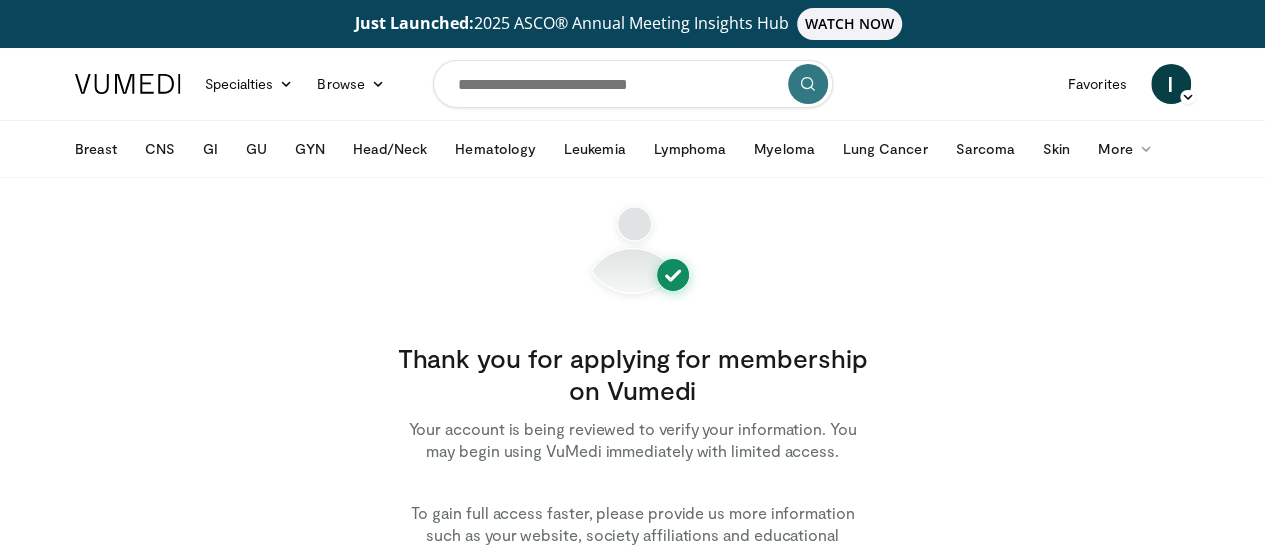 click on "Thank you for applying for membership on Vumedi
Your account is being reviewed to verify your information. You may begin using VuMedi immediately with limited access.
To gain full access faster, please provide us more information such as your website, society affiliations and educational background
Start Browsing" at bounding box center (633, 449) 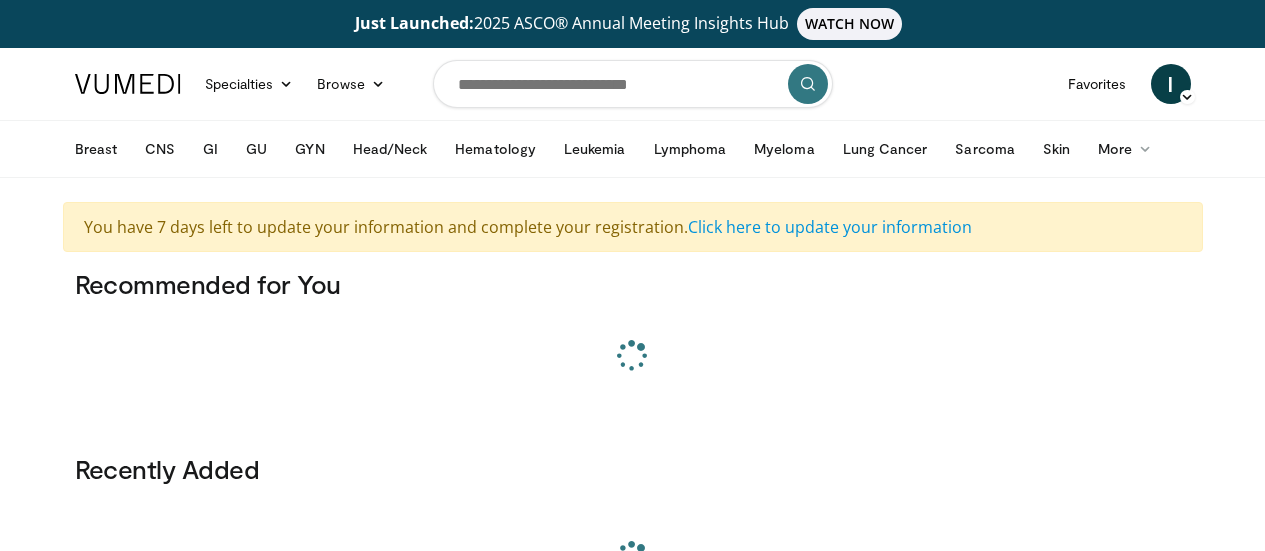 scroll, scrollTop: 0, scrollLeft: 0, axis: both 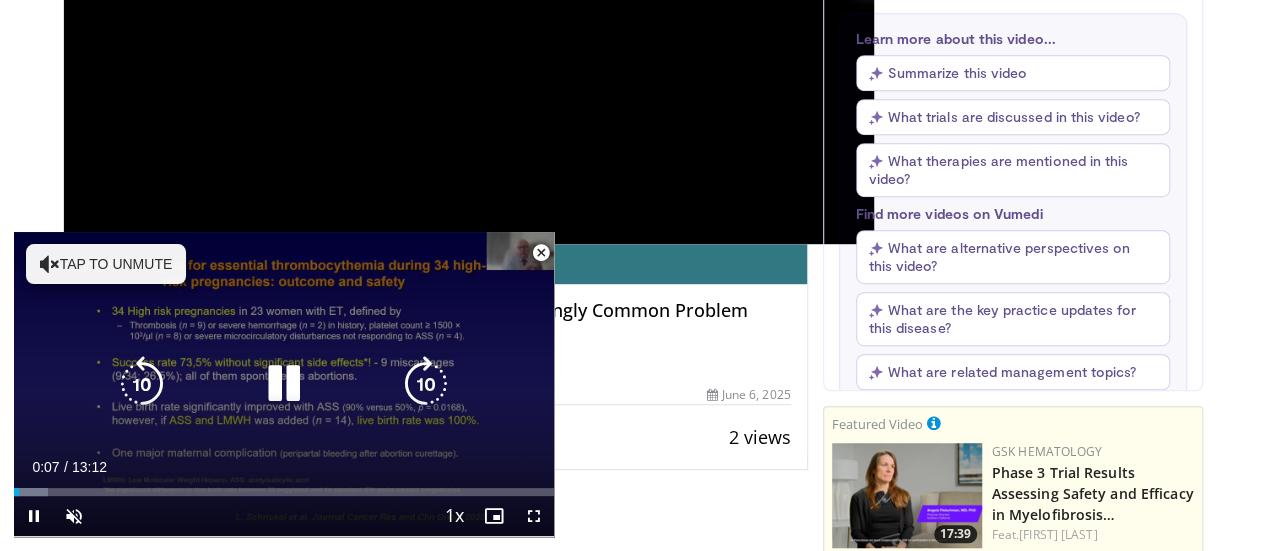 click at bounding box center (50, 264) 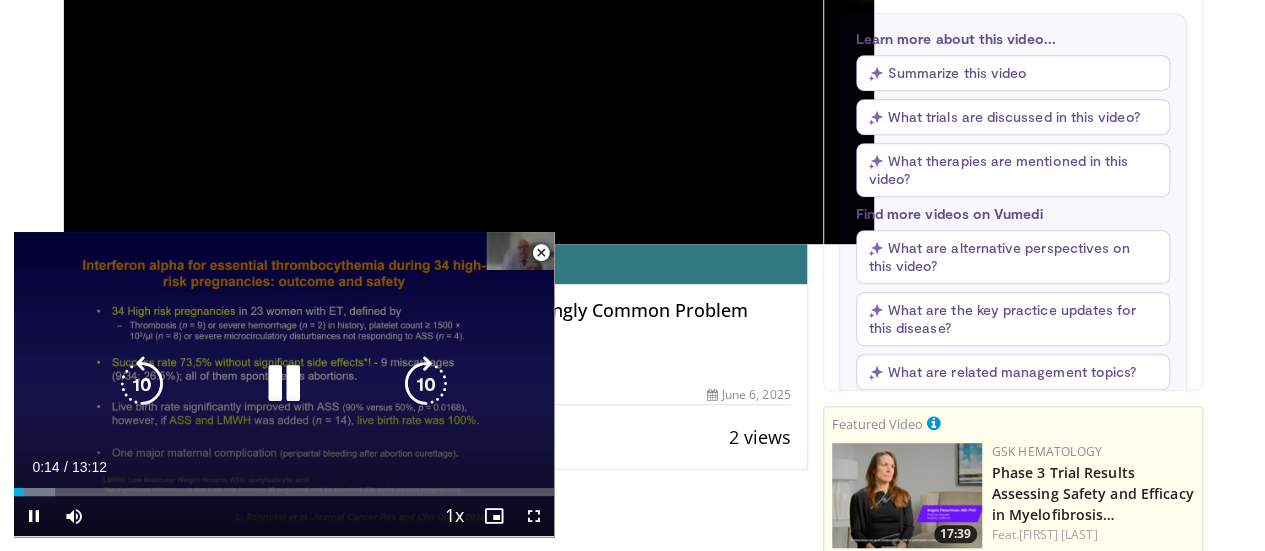 click on "10 seconds
Tap to unmute" at bounding box center [284, 384] 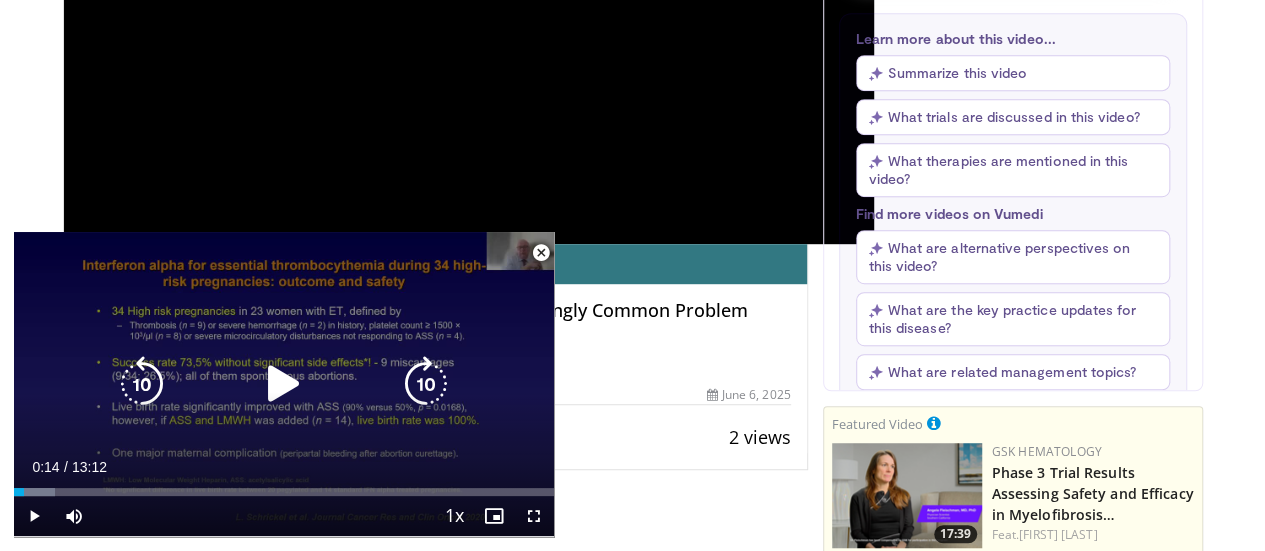 click at bounding box center (284, 384) 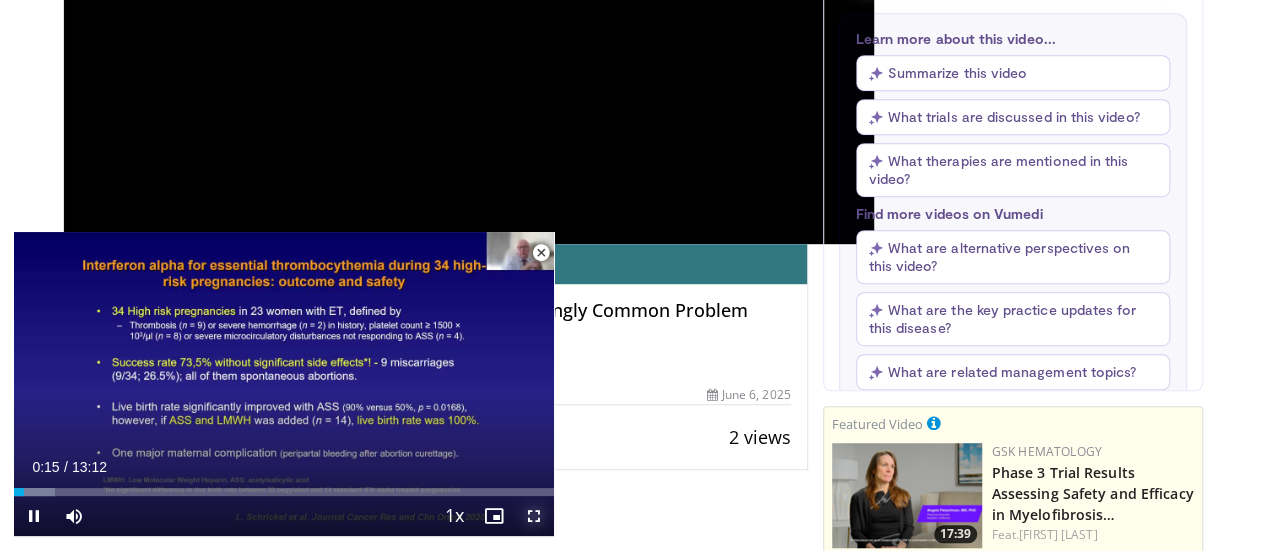 click at bounding box center [534, 516] 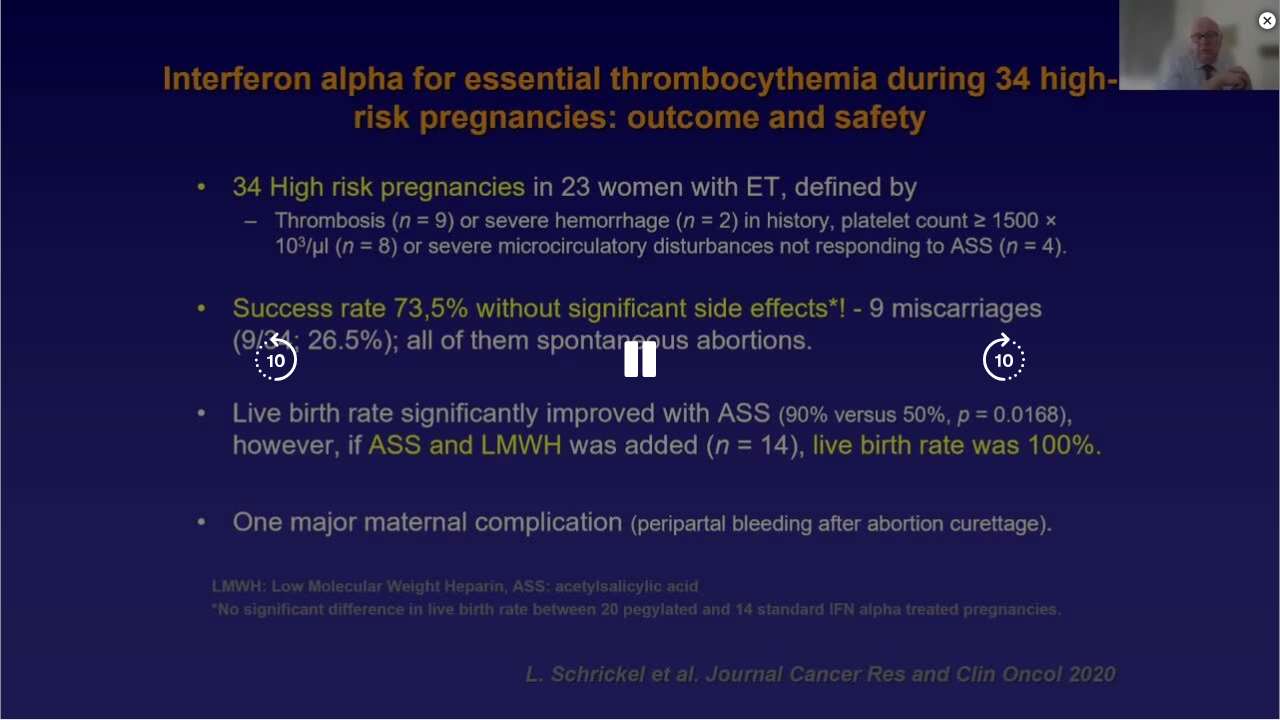 click on "10 seconds
Tap to unmute" at bounding box center [640, 359] 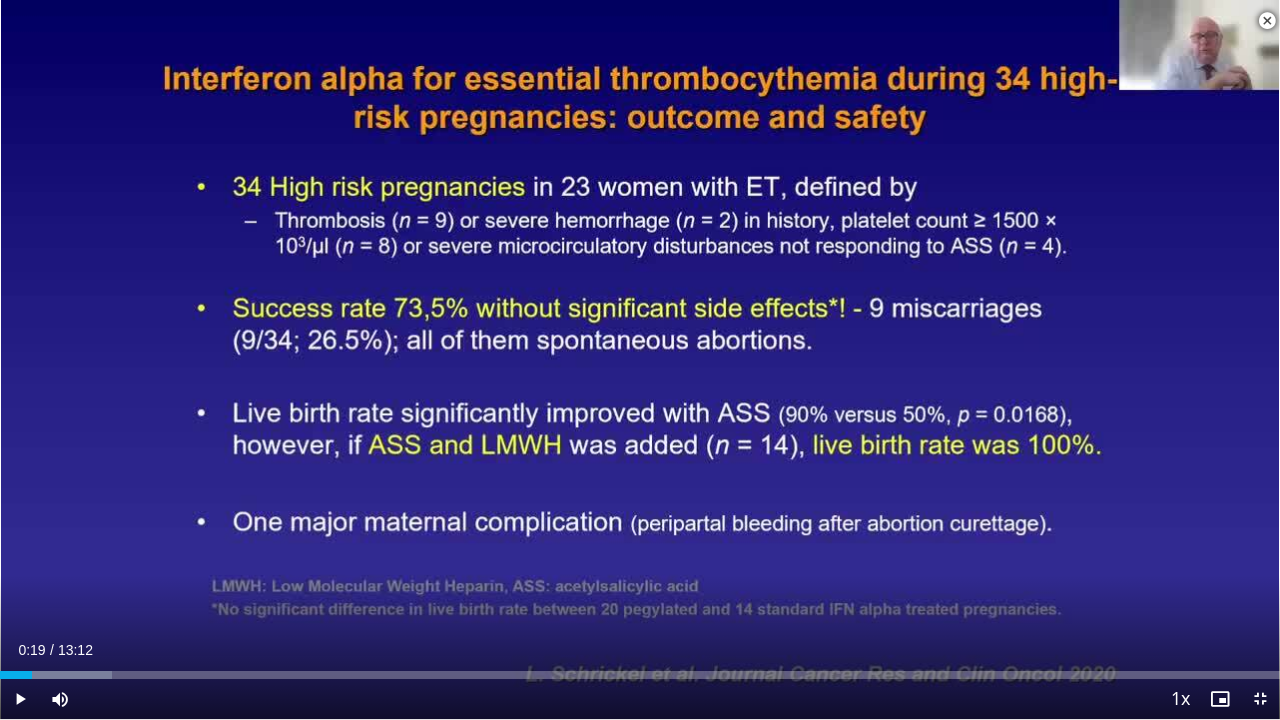 click on "Current Time  0:19 / Duration  13:12" at bounding box center [640, 650] 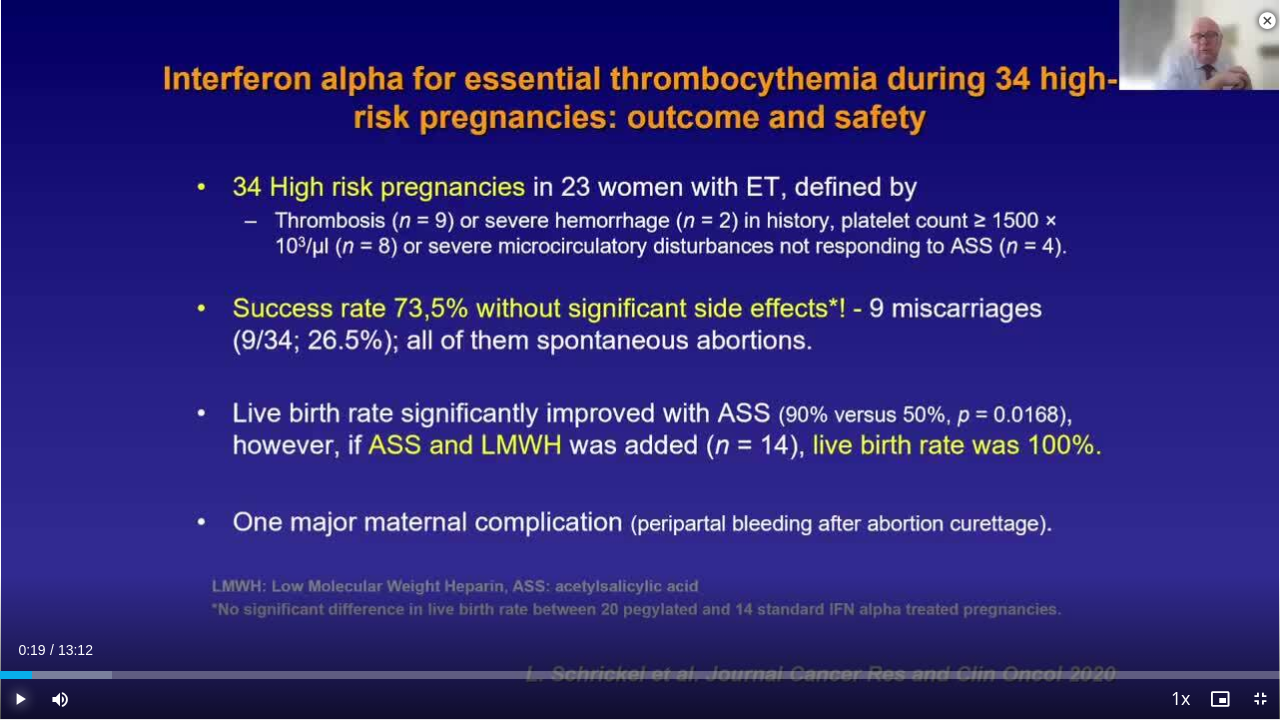 click at bounding box center [20, 699] 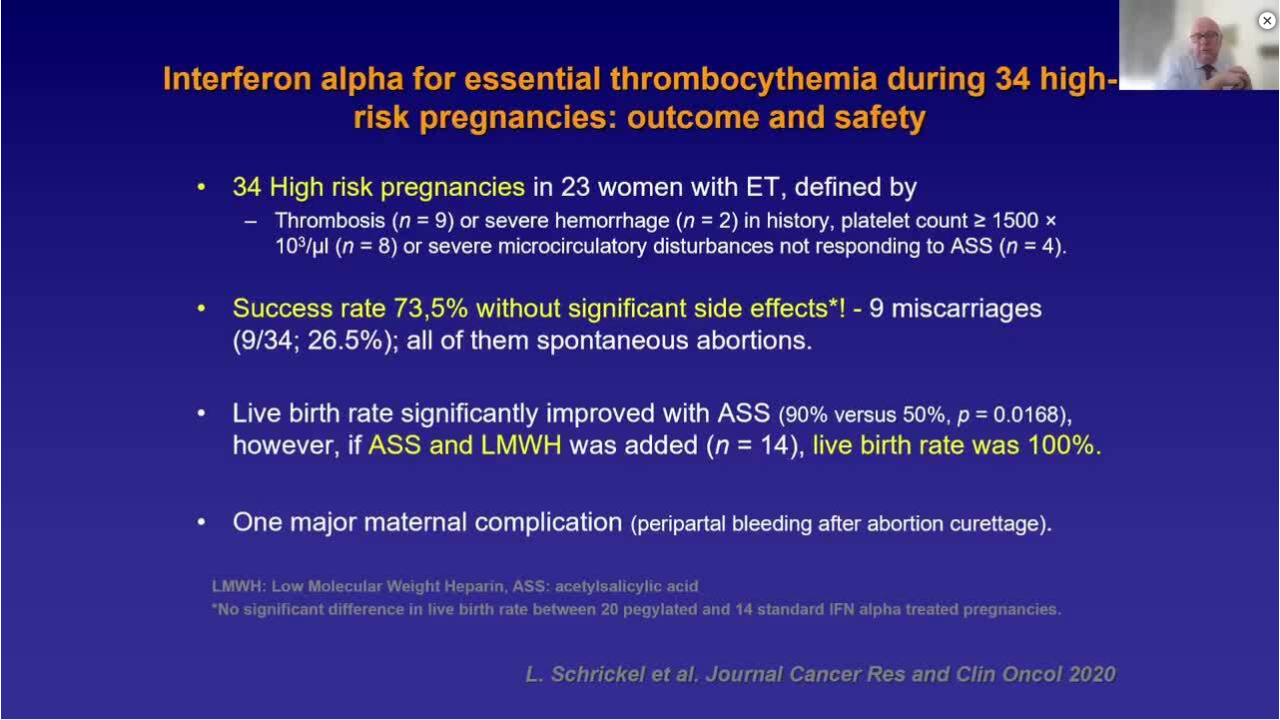 click on "**********" at bounding box center [640, 360] 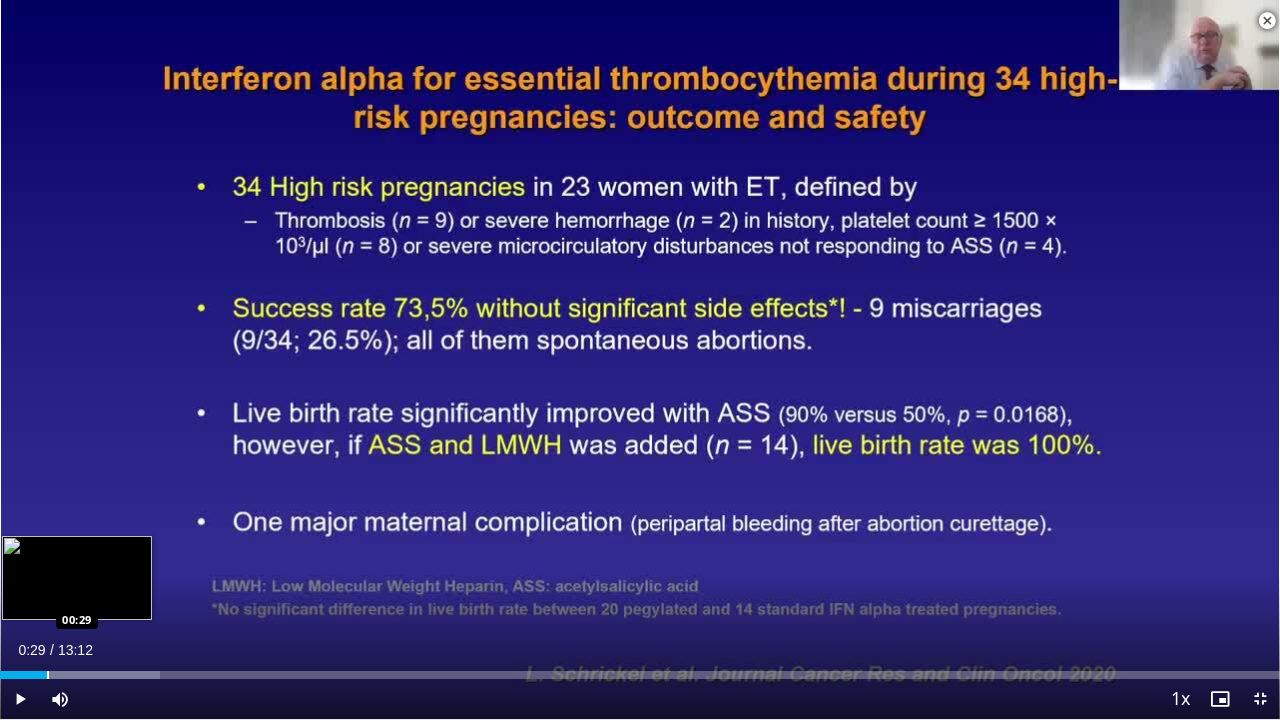 click at bounding box center [48, 675] 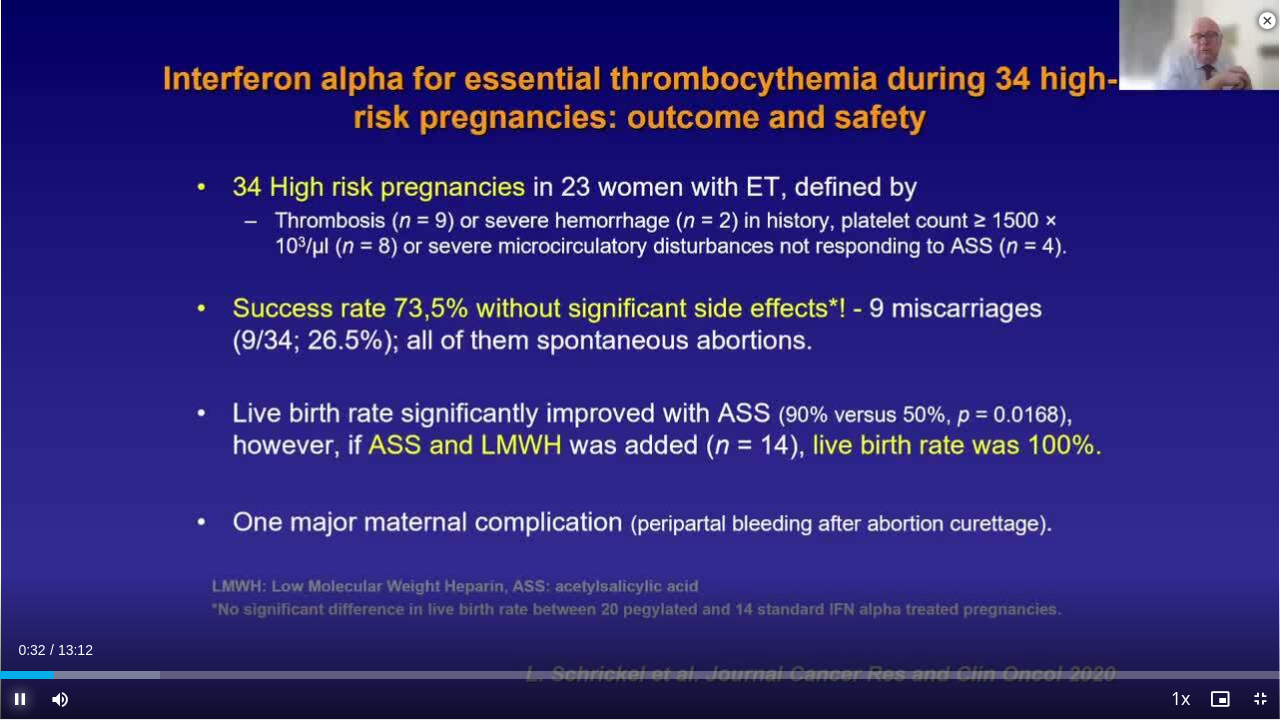 click at bounding box center (20, 699) 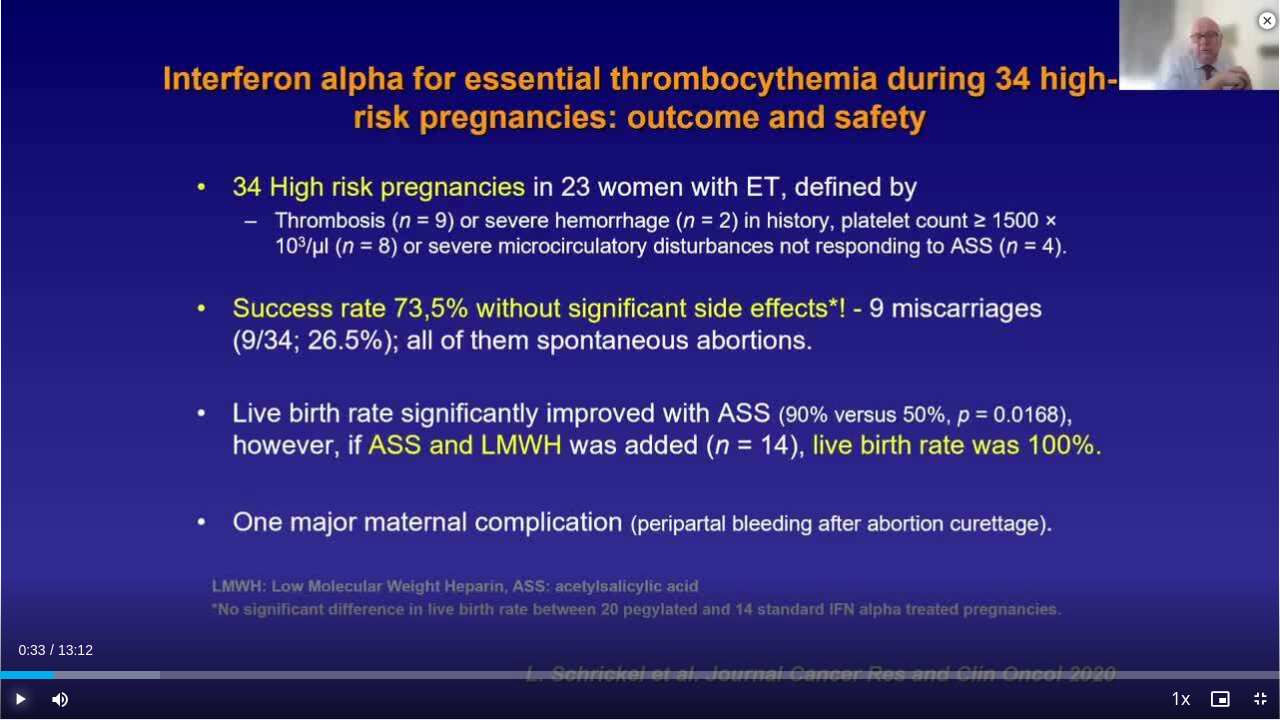 click at bounding box center (20, 699) 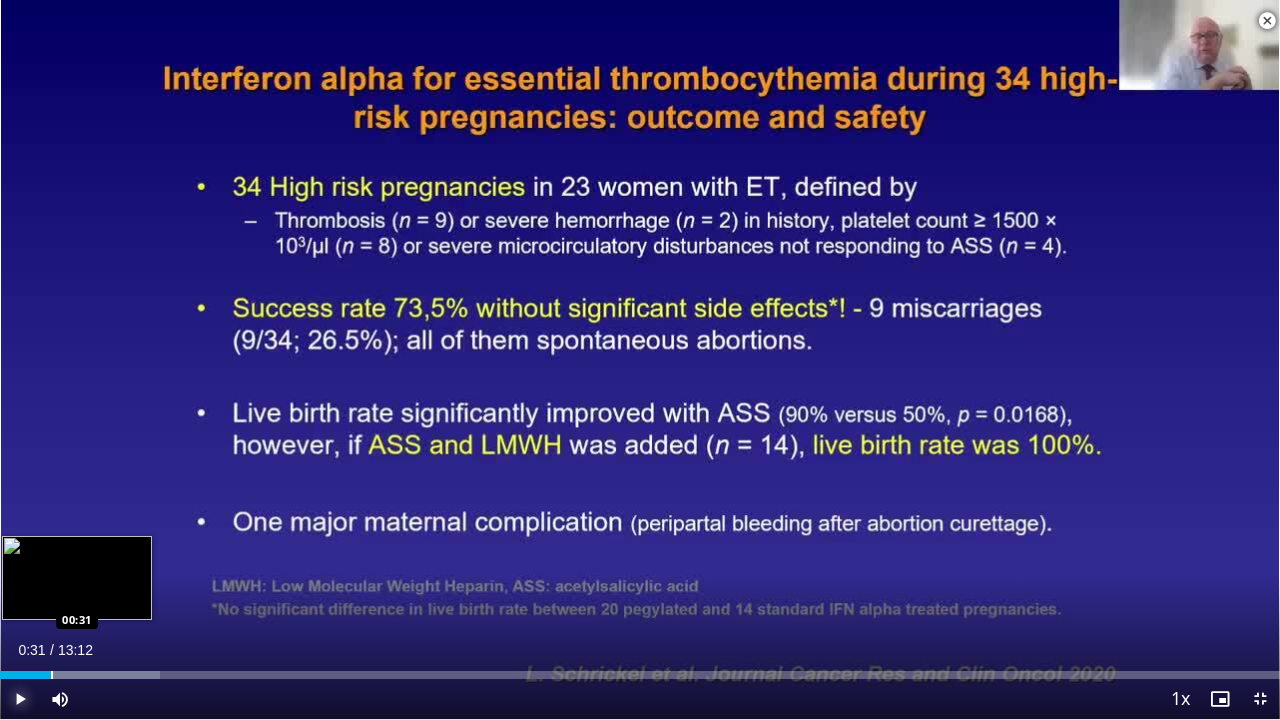 click at bounding box center (52, 675) 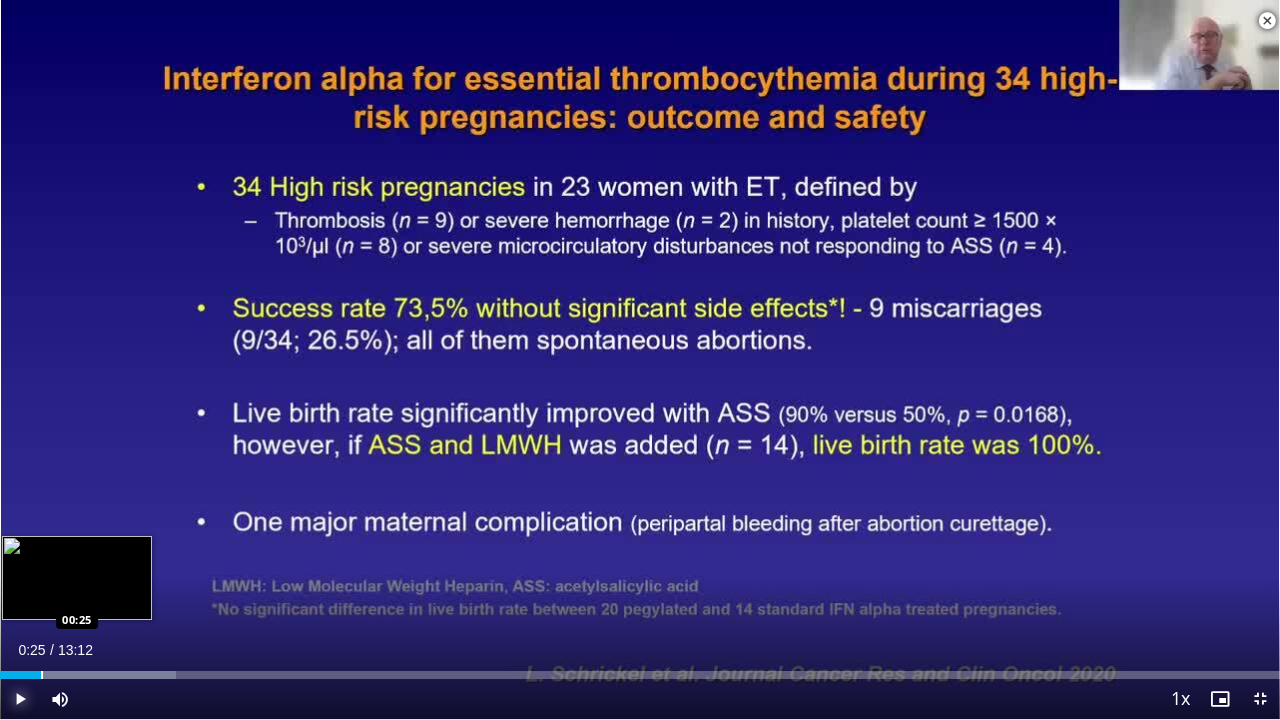 click at bounding box center [42, 675] 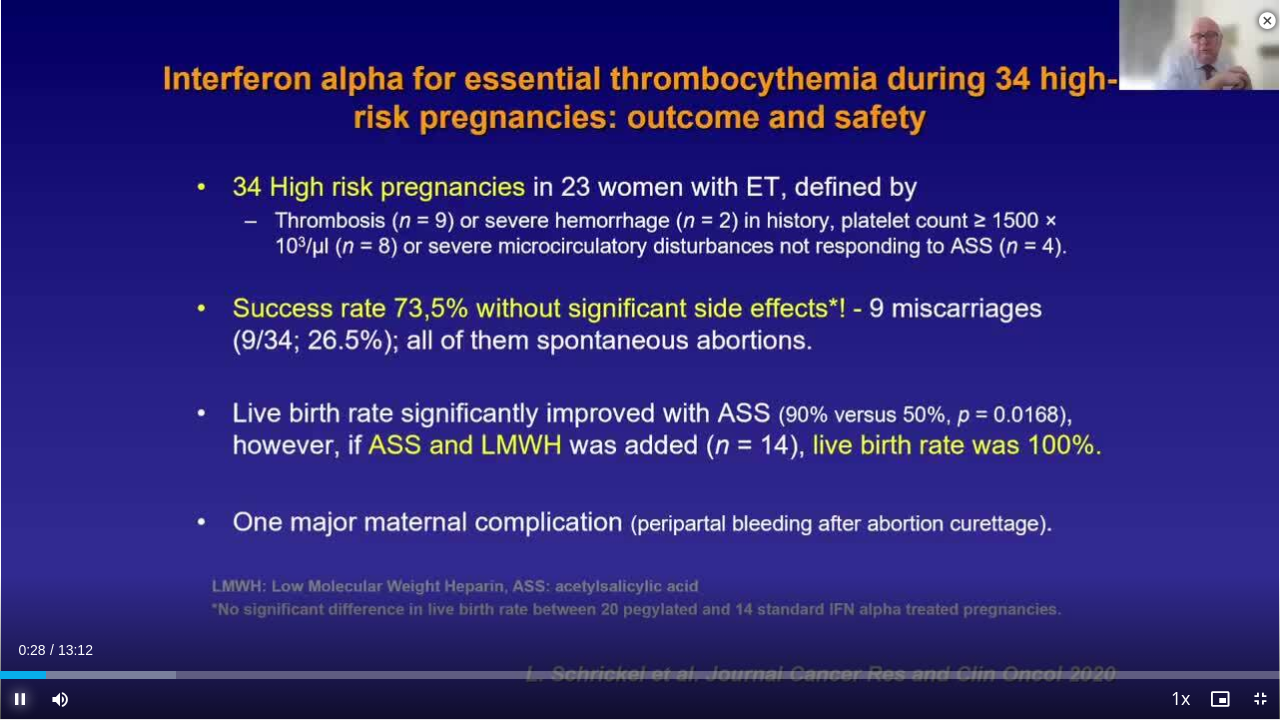 click at bounding box center (20, 699) 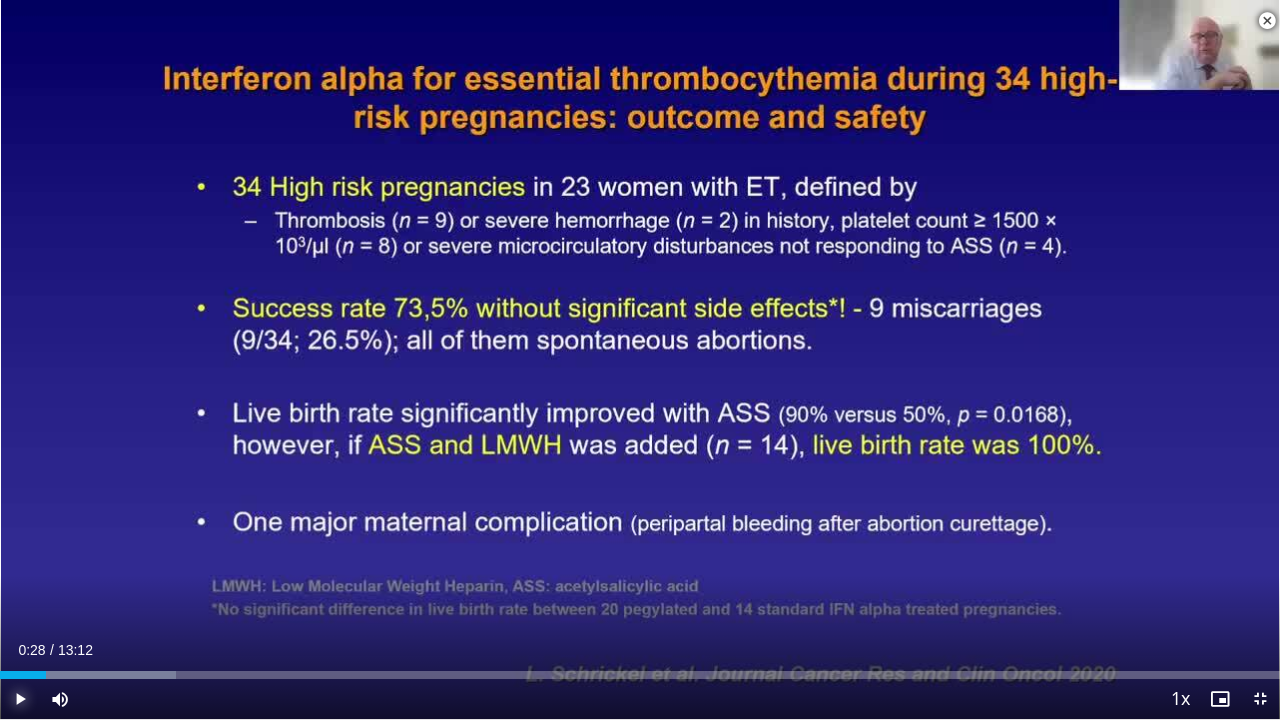 click at bounding box center [20, 699] 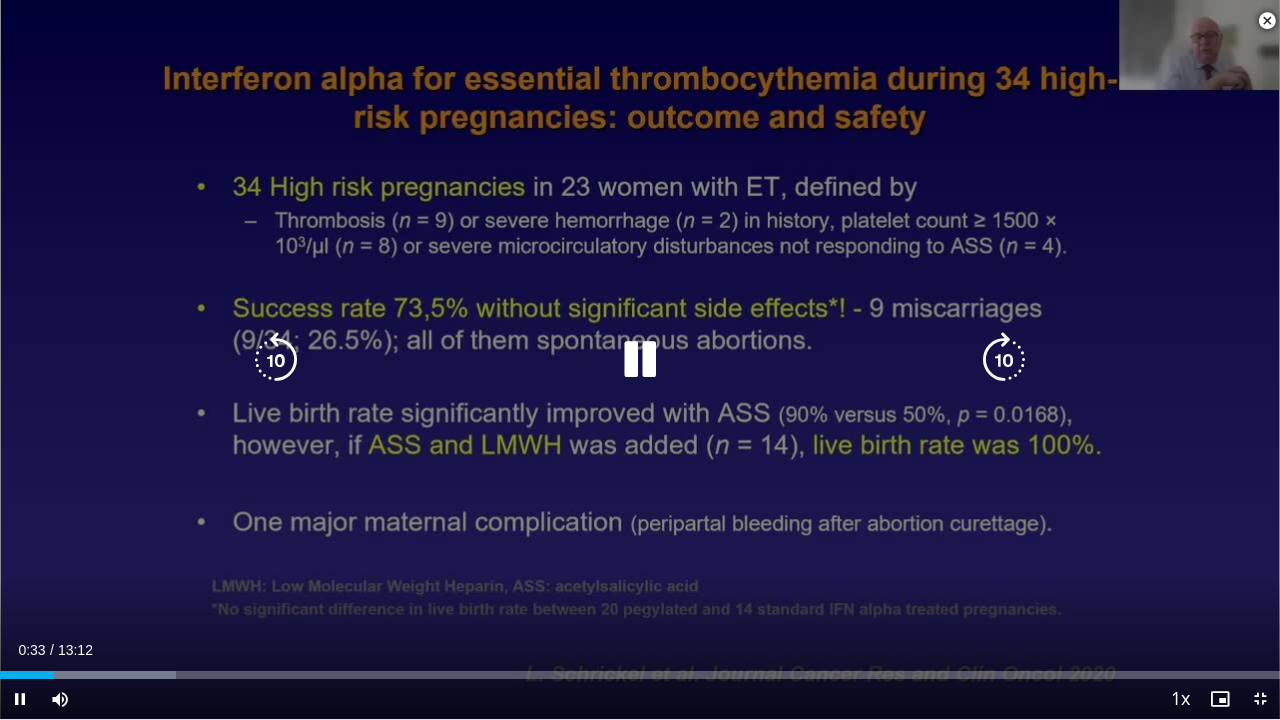 click on "10 seconds
Tap to unmute" at bounding box center (640, 359) 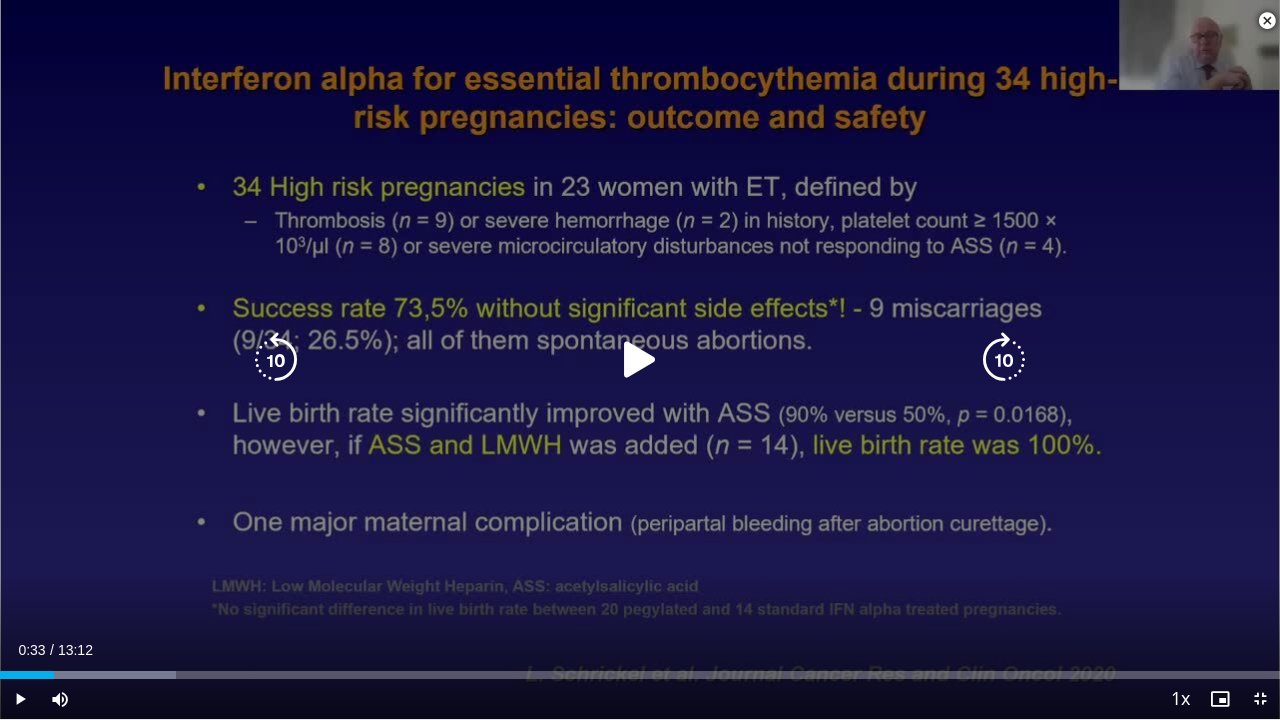 click at bounding box center [640, 360] 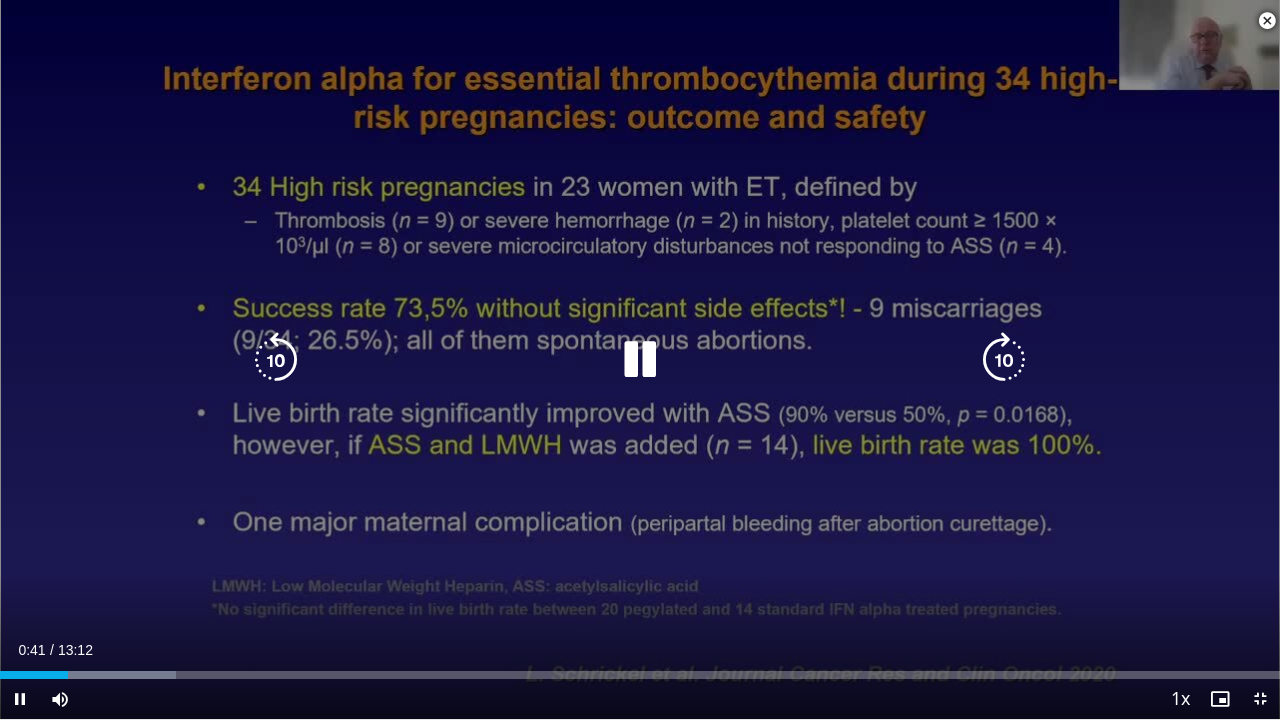 click at bounding box center [640, 360] 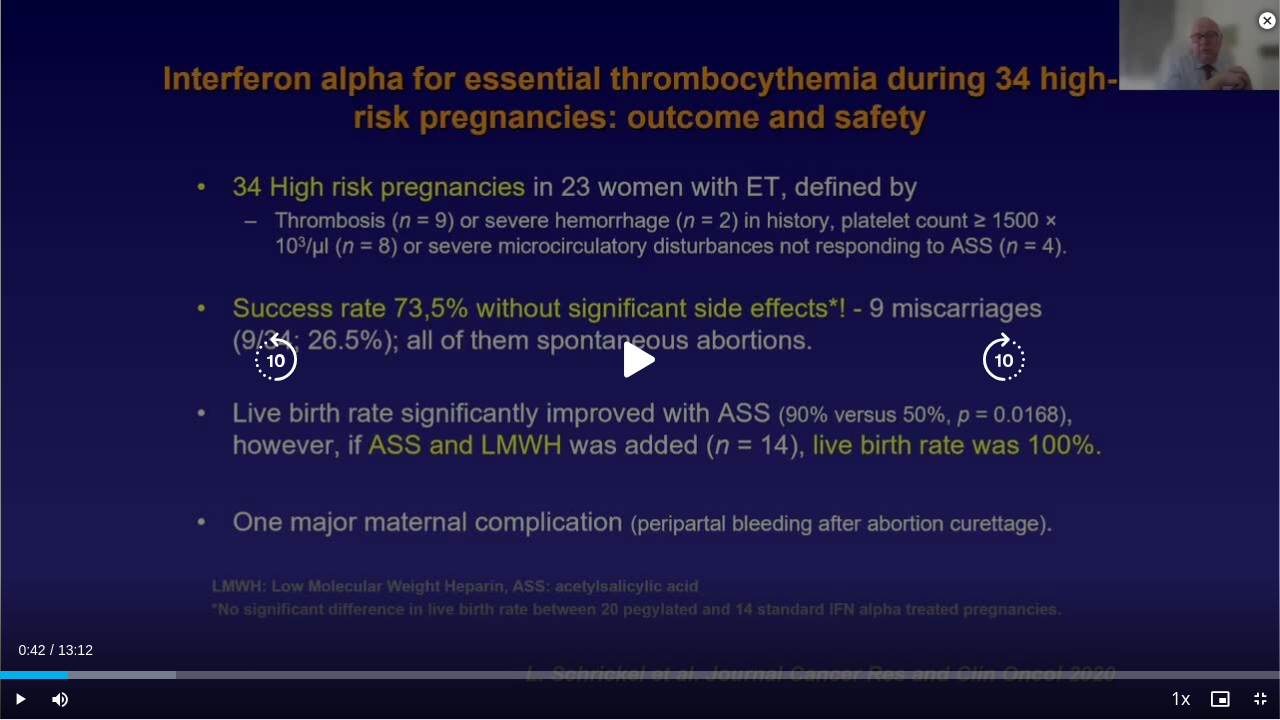 click at bounding box center (640, 360) 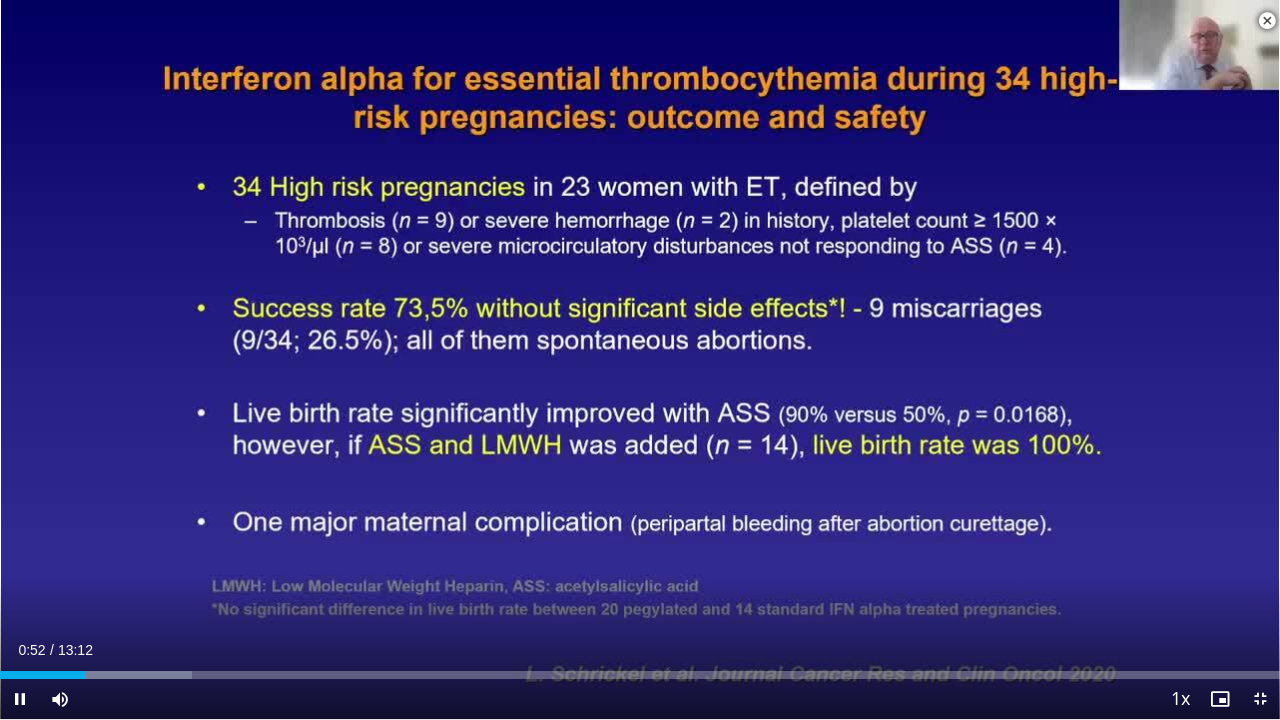 click on "10 seconds
Tap to unmute" at bounding box center (640, 359) 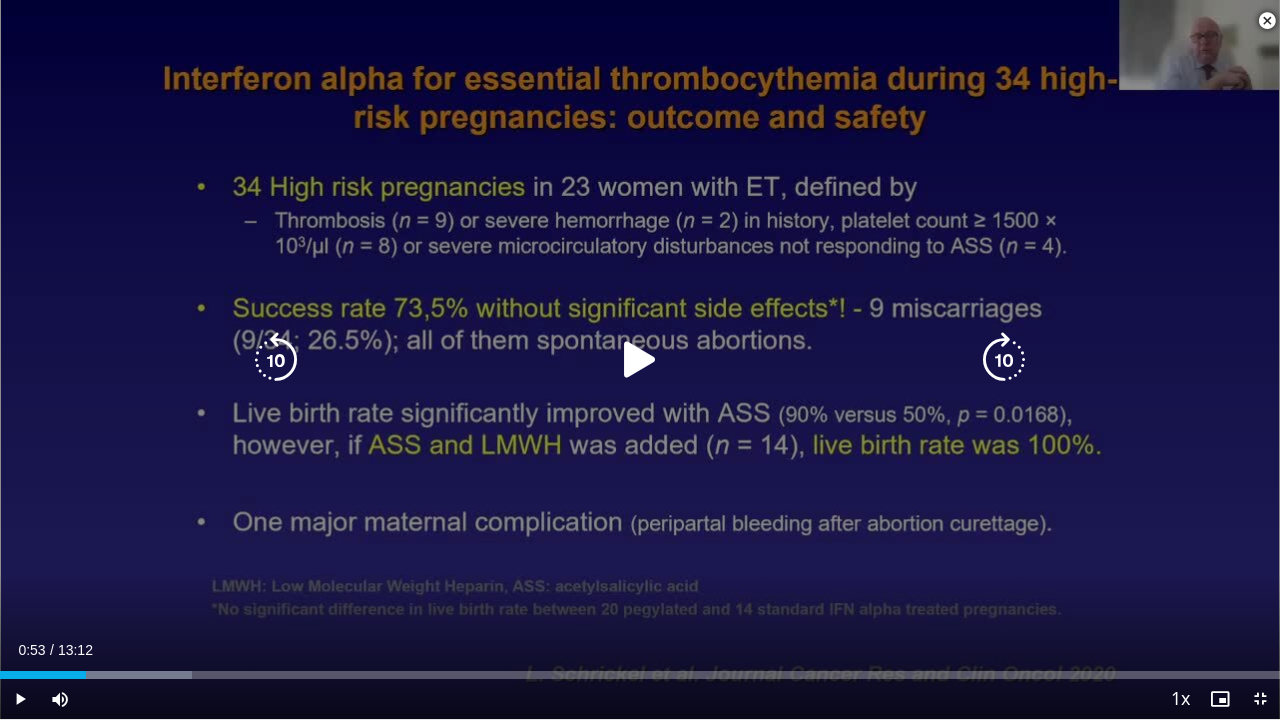 click at bounding box center [640, 360] 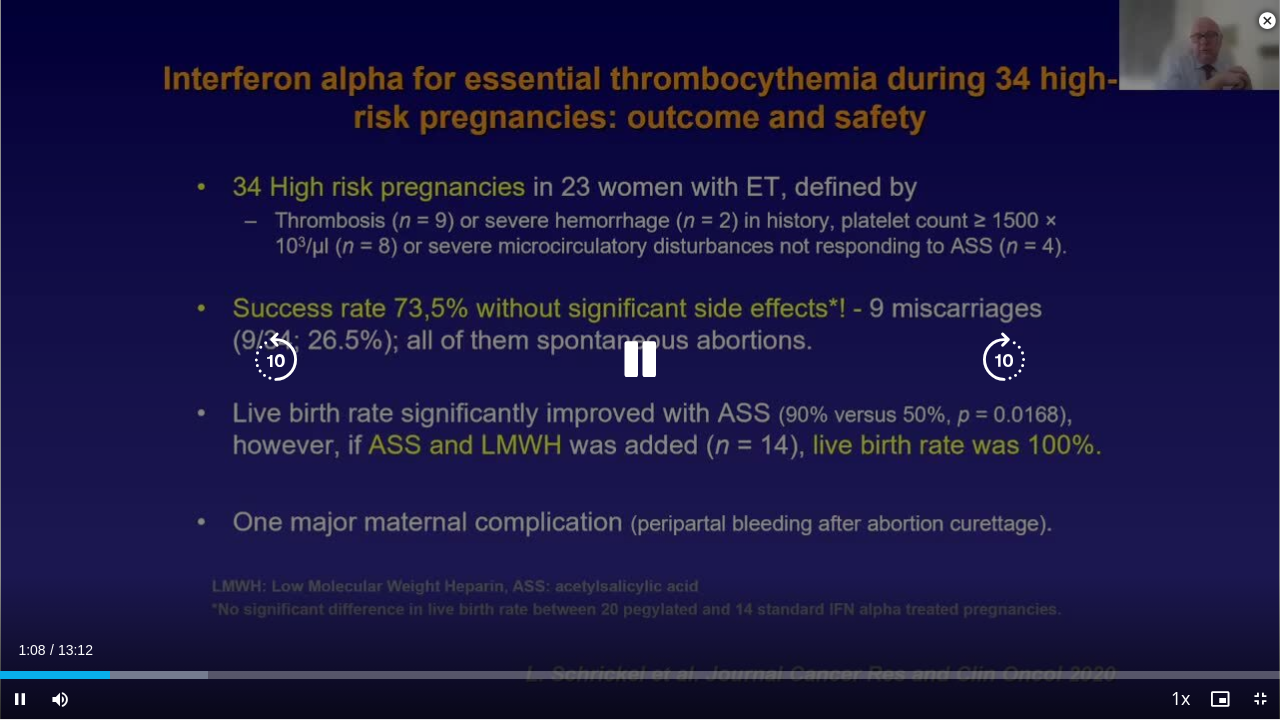 click at bounding box center [640, 360] 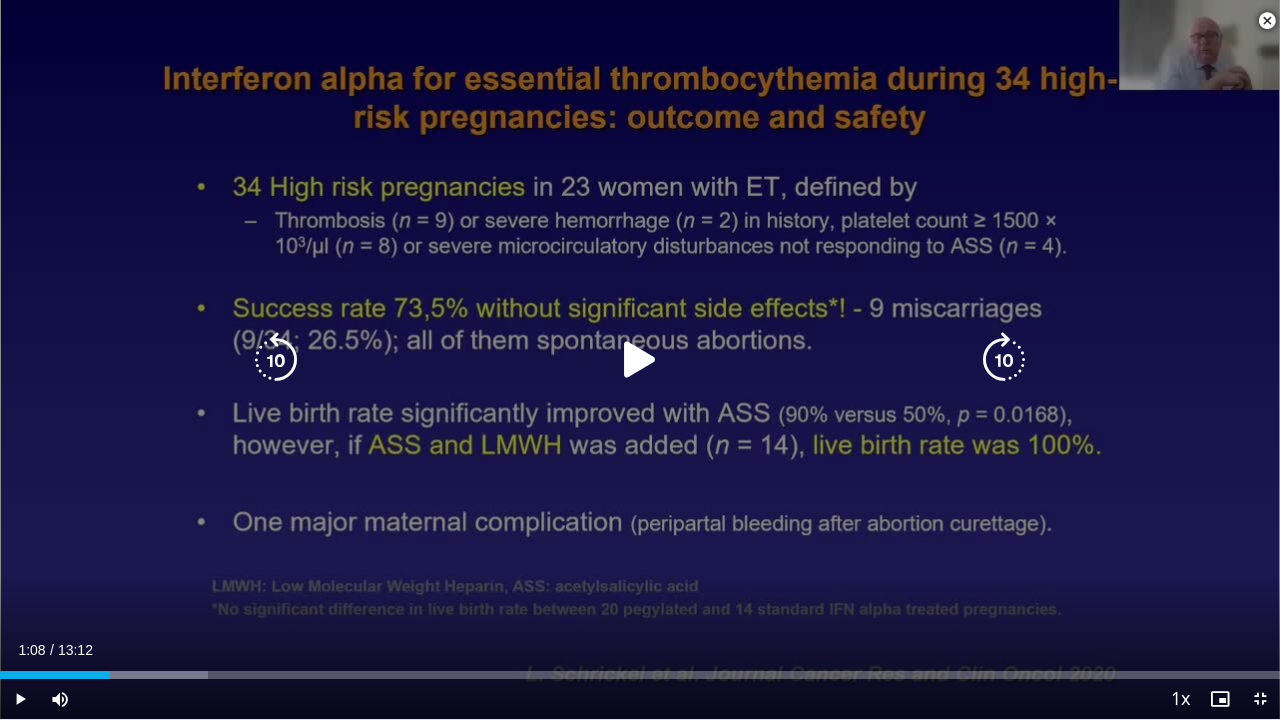 click at bounding box center (640, 360) 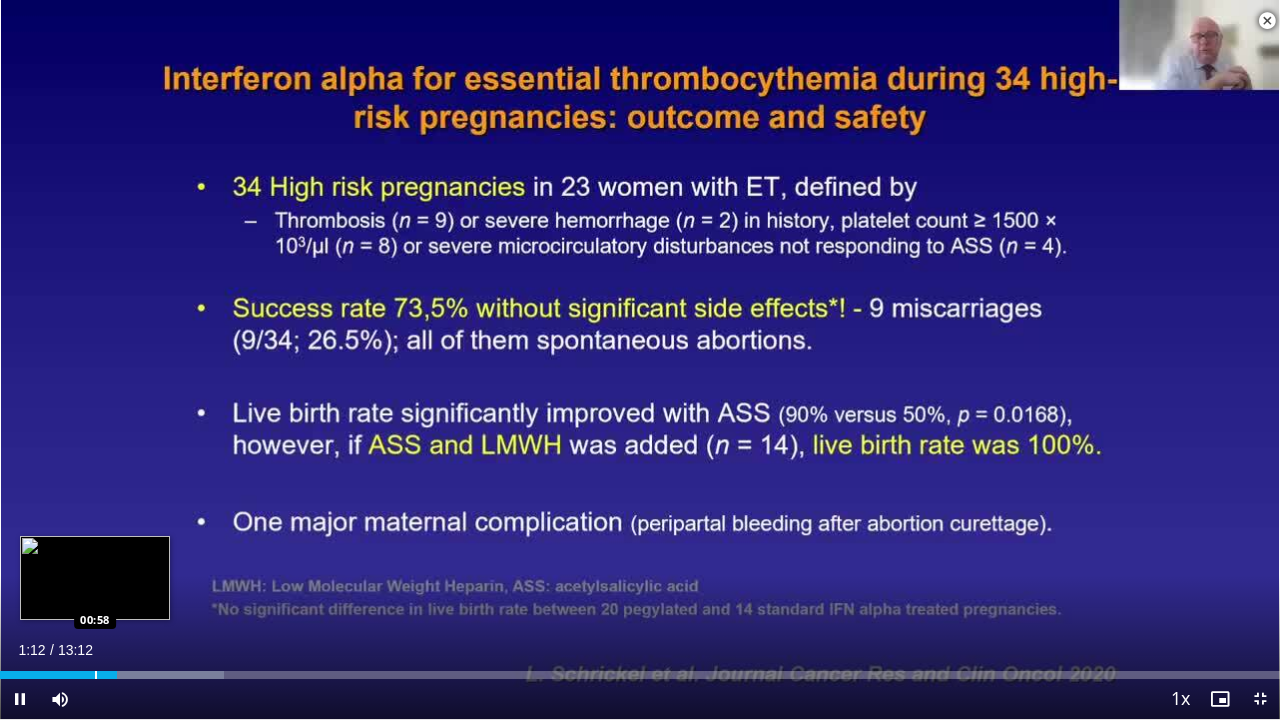 click at bounding box center (96, 675) 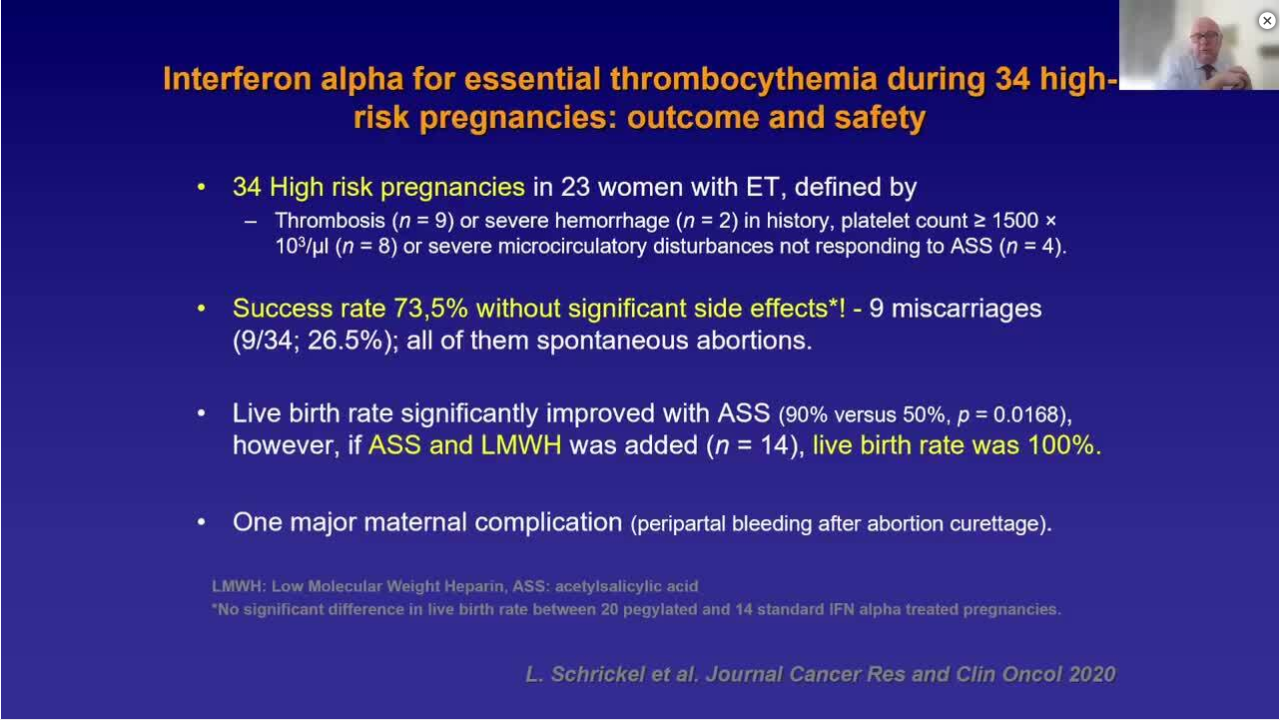 click on "**********" at bounding box center [640, 360] 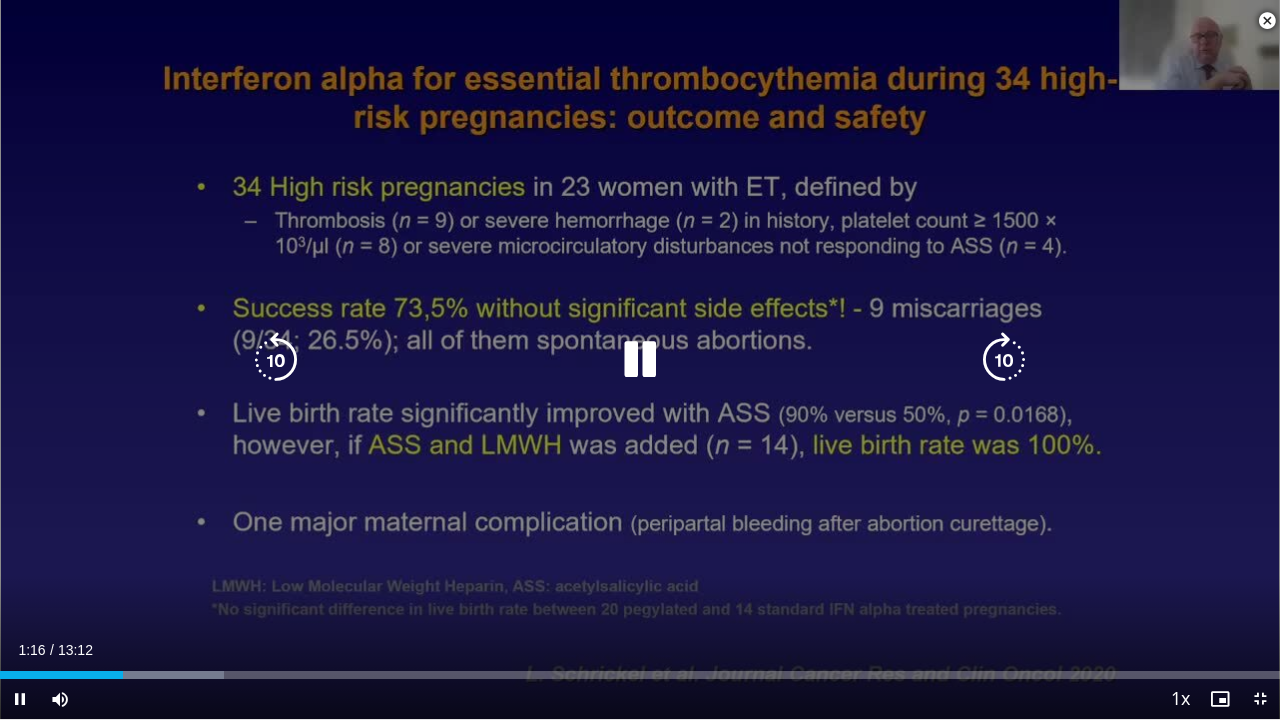 click at bounding box center (640, 360) 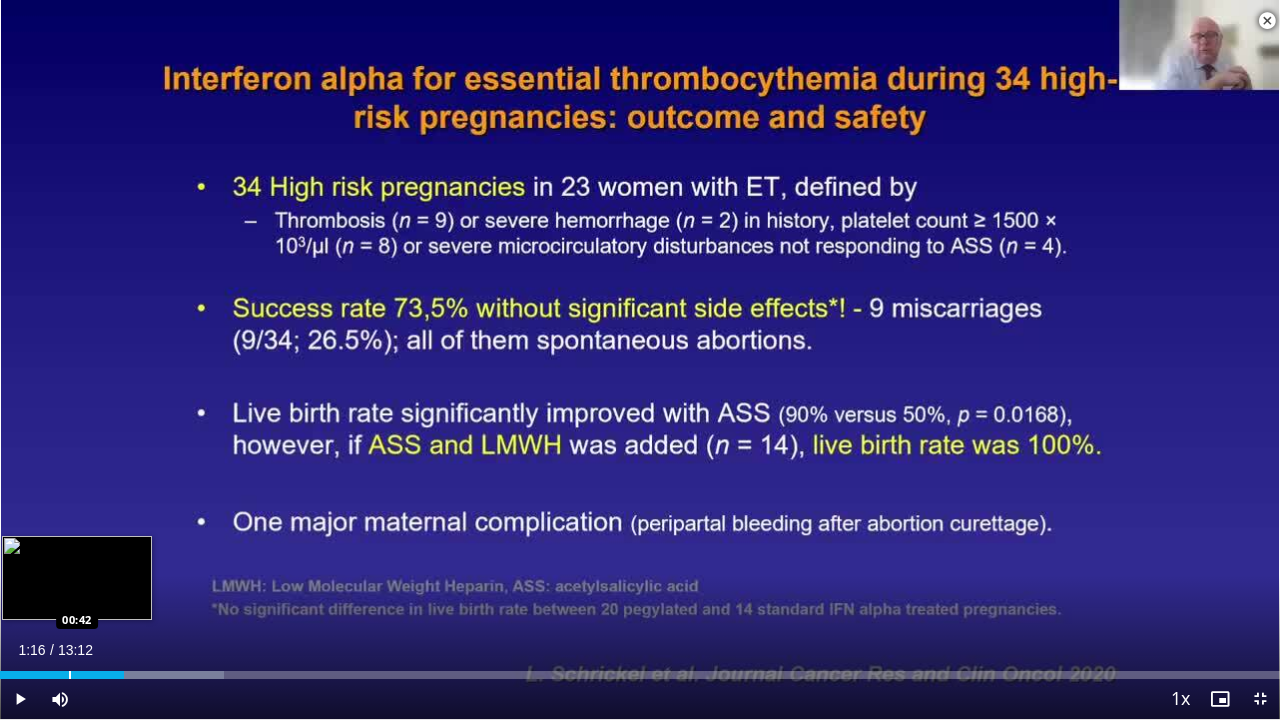 click at bounding box center (70, 675) 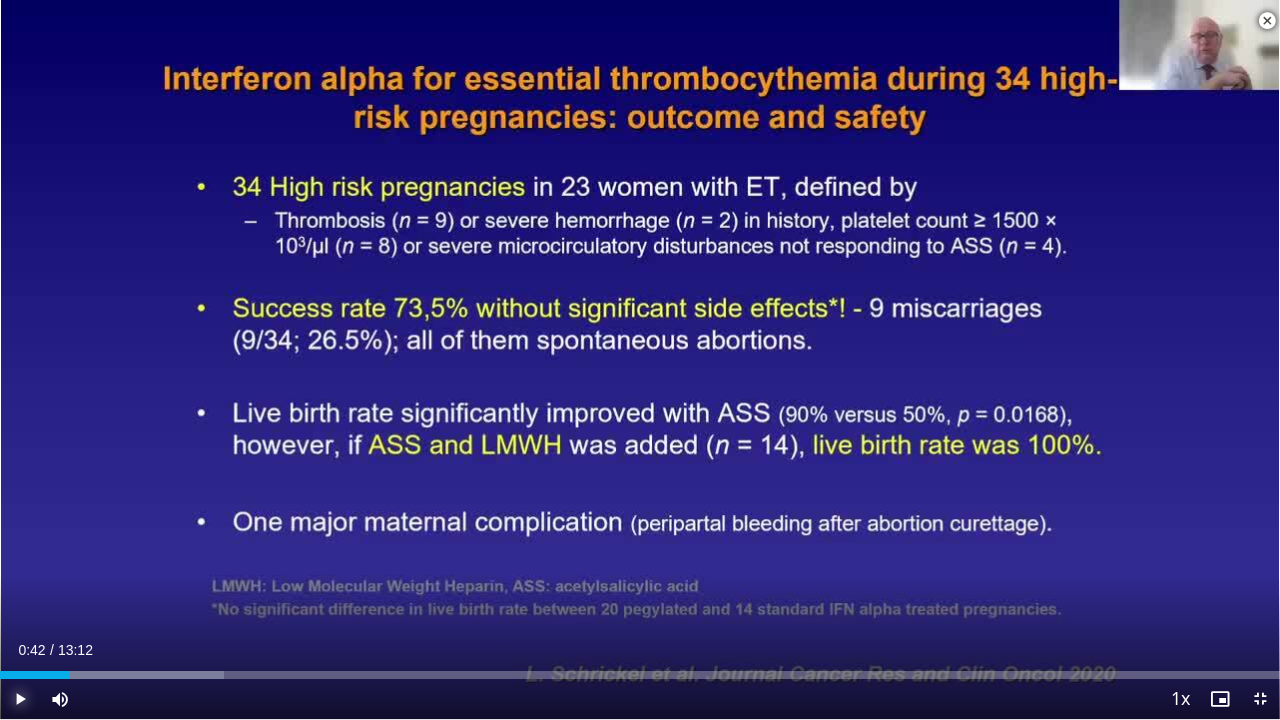 click at bounding box center [20, 699] 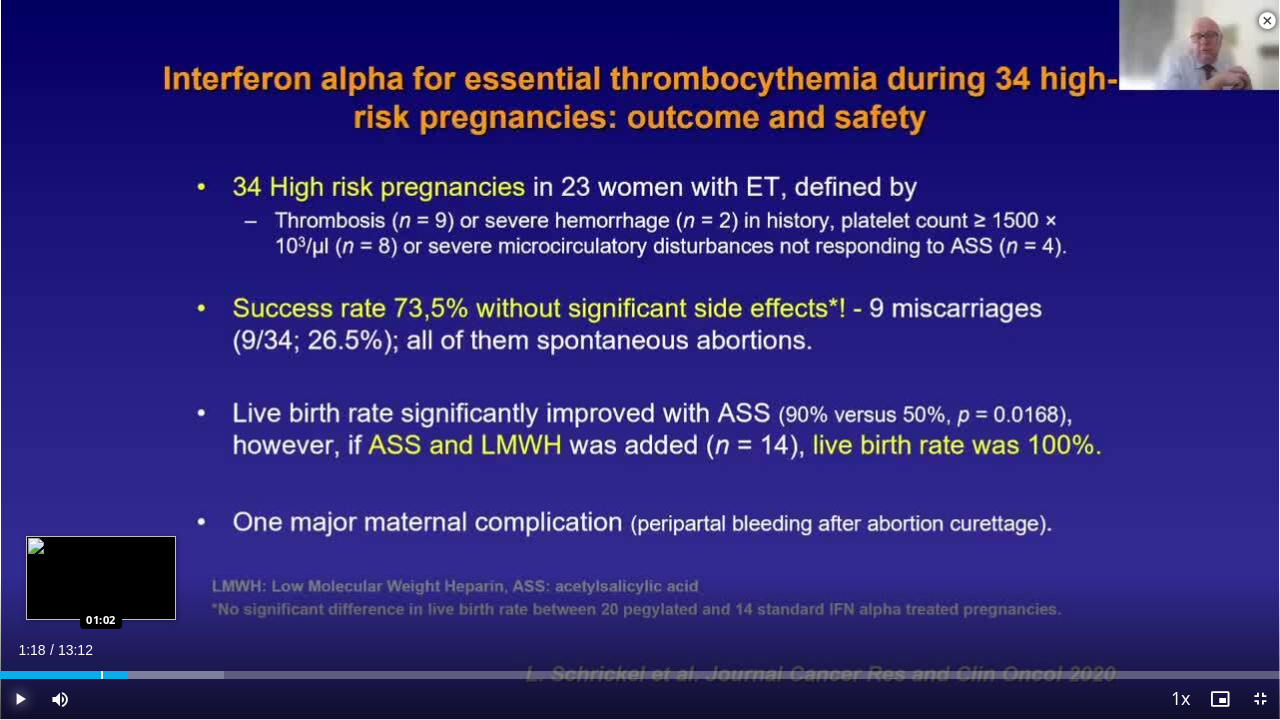 click at bounding box center (102, 675) 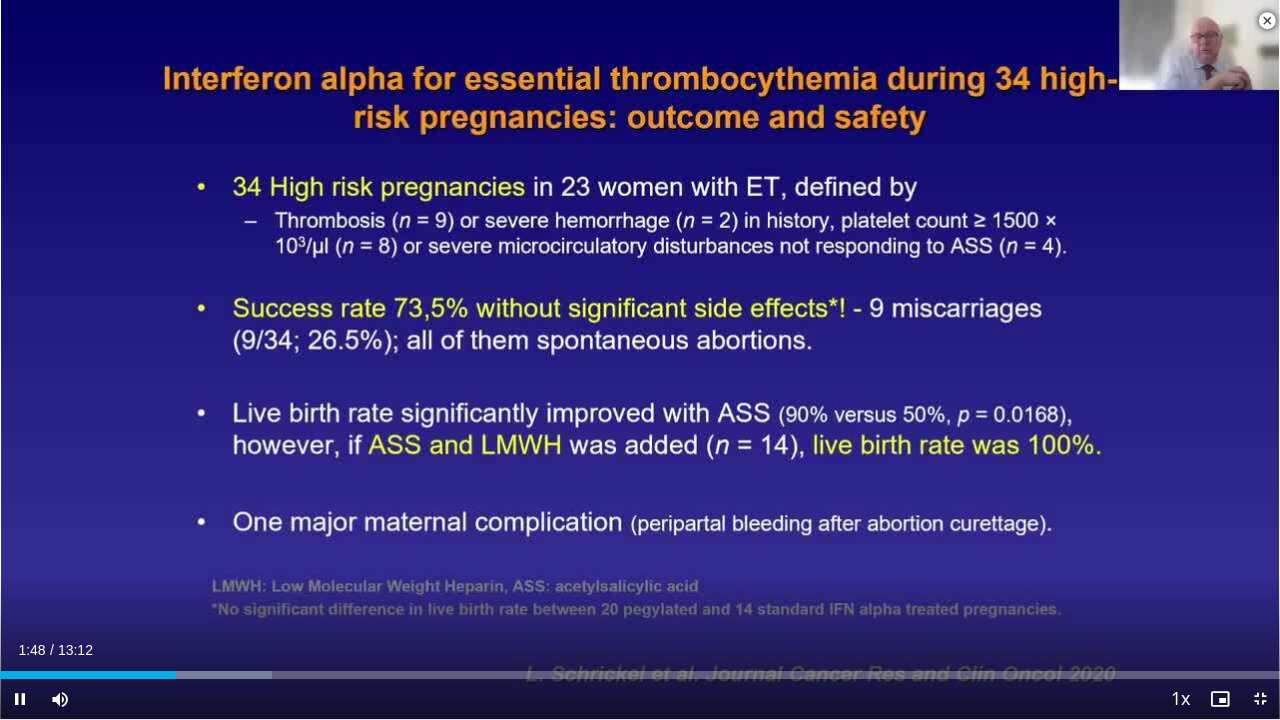 click on "10 seconds
Tap to unmute" at bounding box center [640, 359] 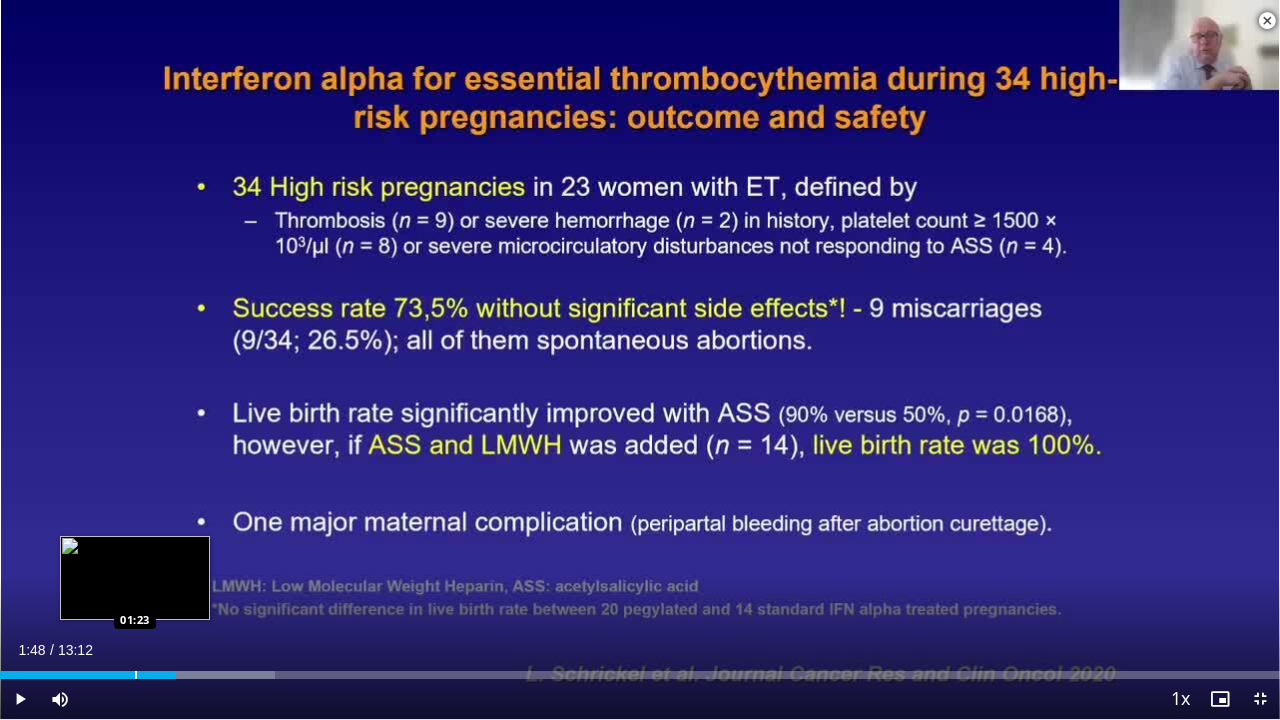 click at bounding box center [136, 675] 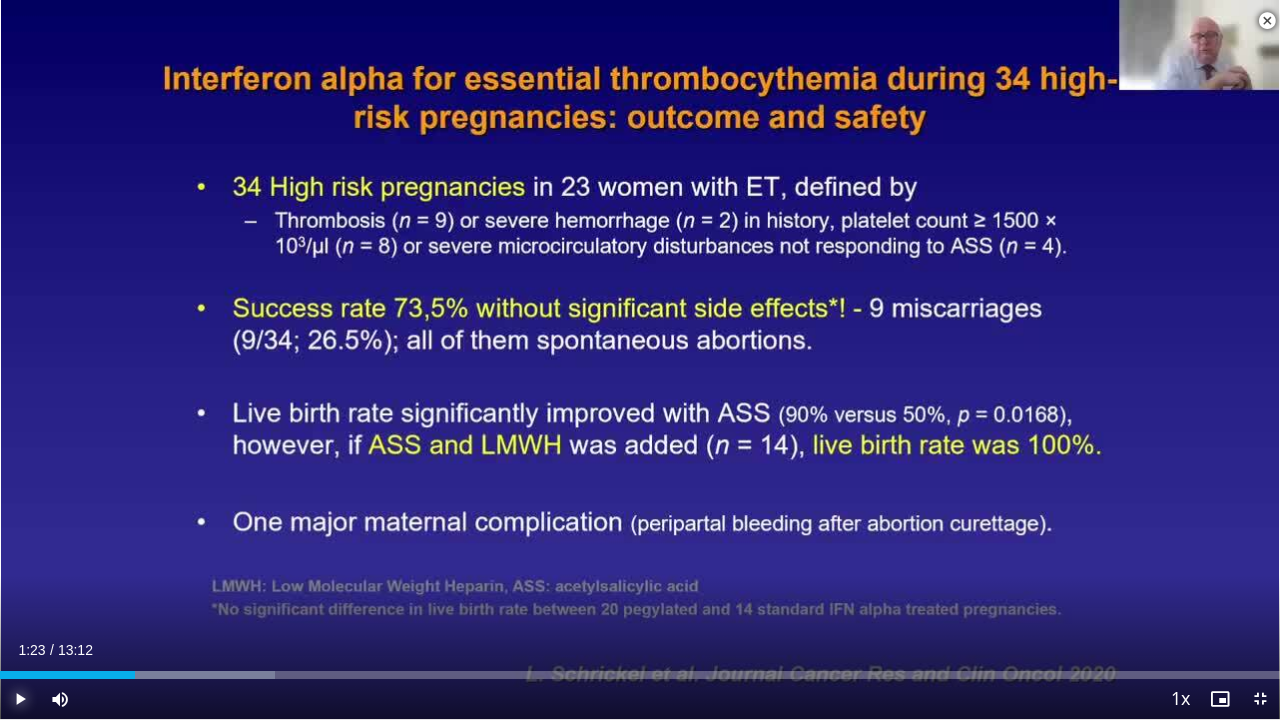 click at bounding box center (20, 699) 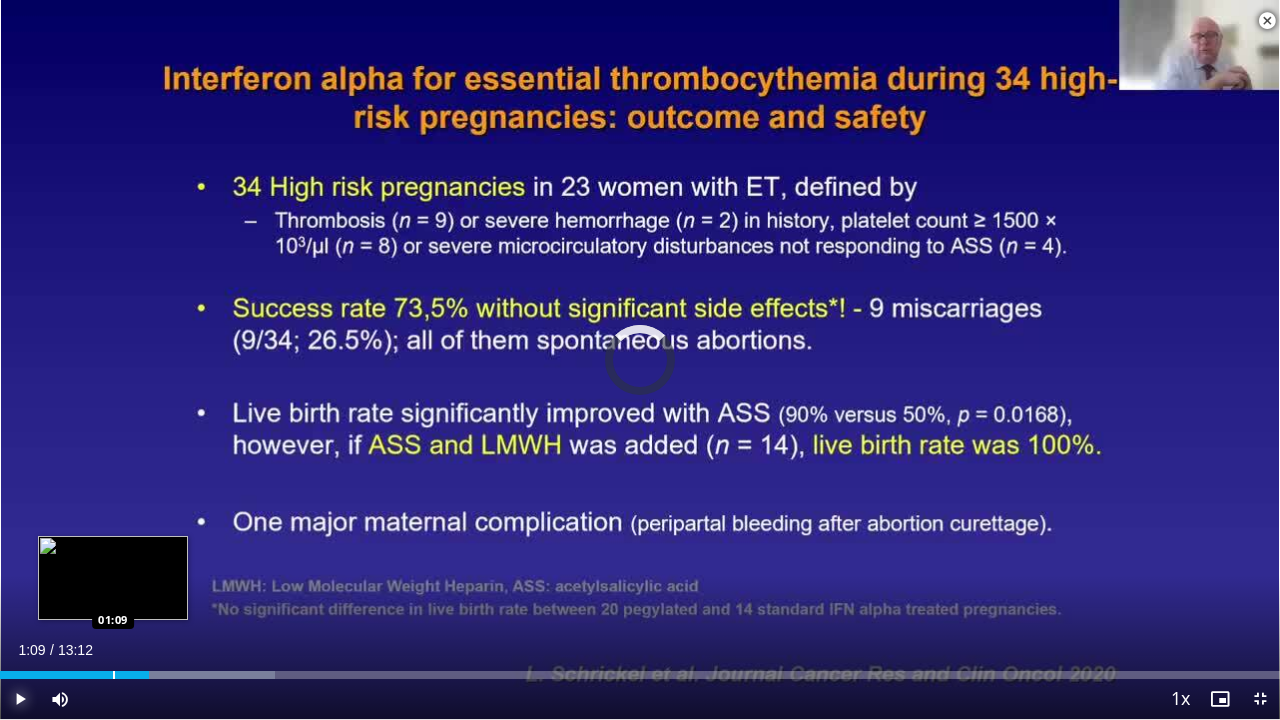 click at bounding box center (114, 675) 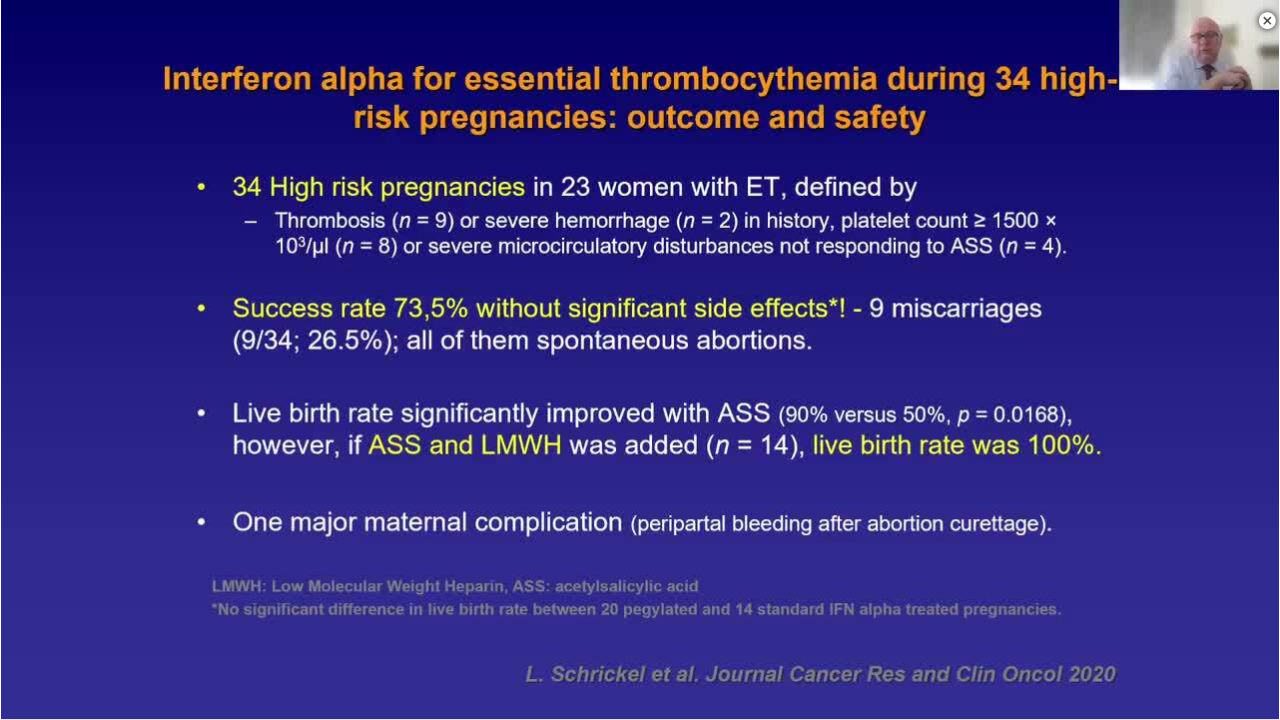 click on "**********" at bounding box center (640, 360) 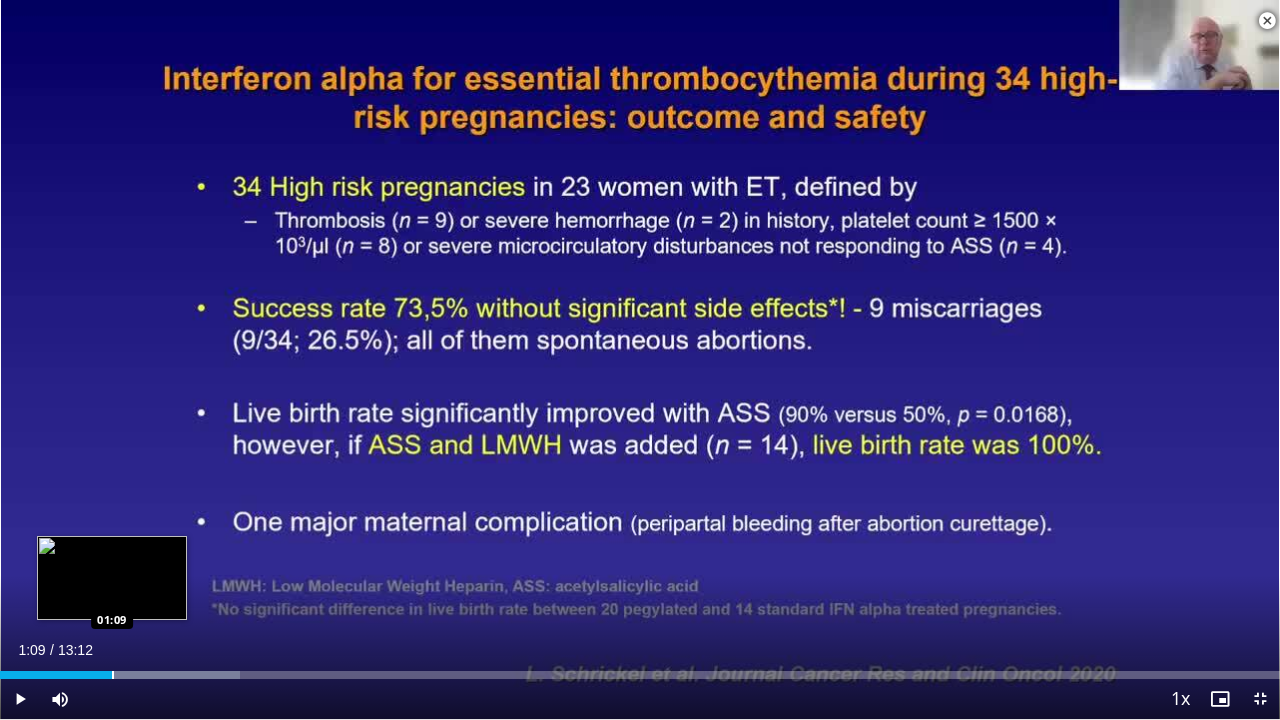 click at bounding box center (113, 675) 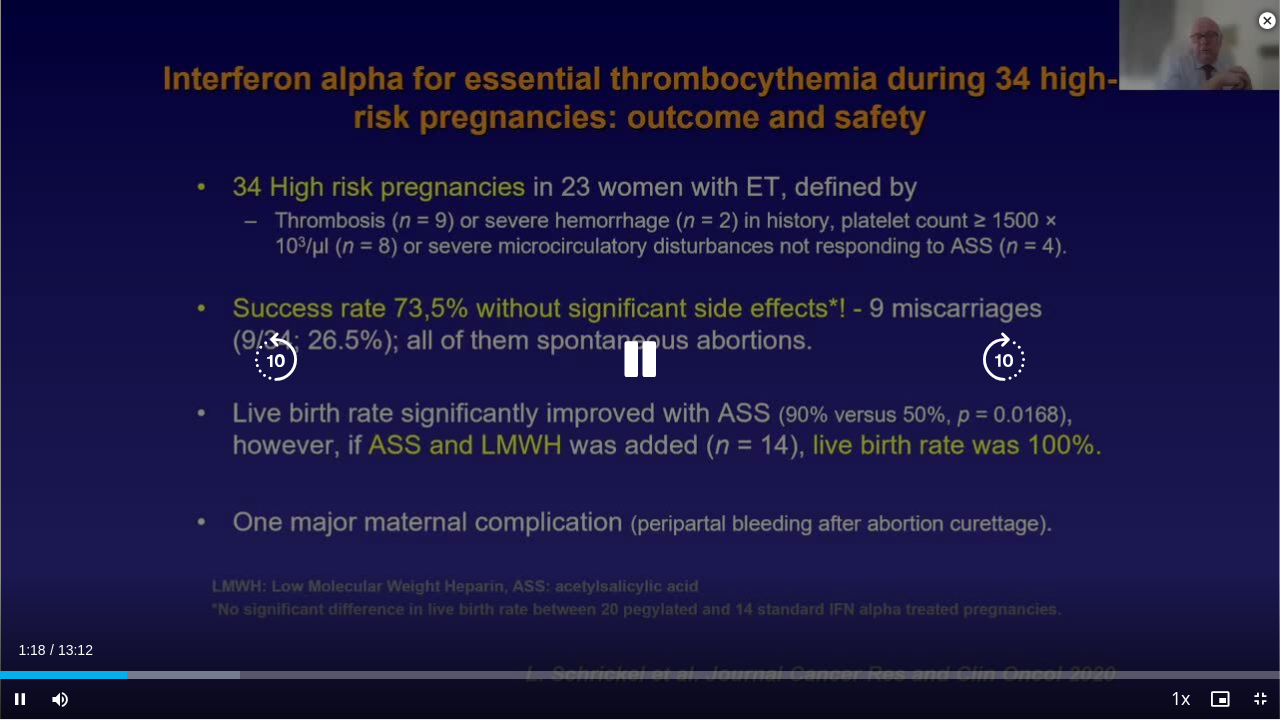 click at bounding box center (640, 360) 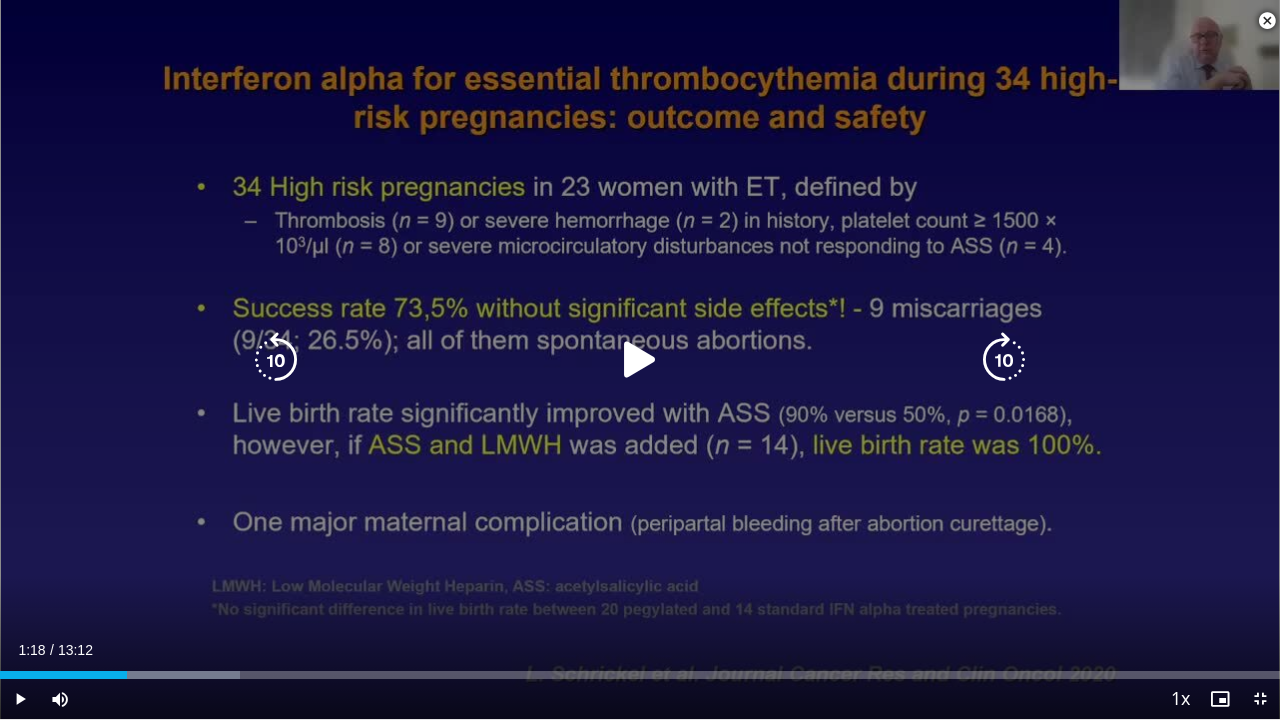click at bounding box center [640, 360] 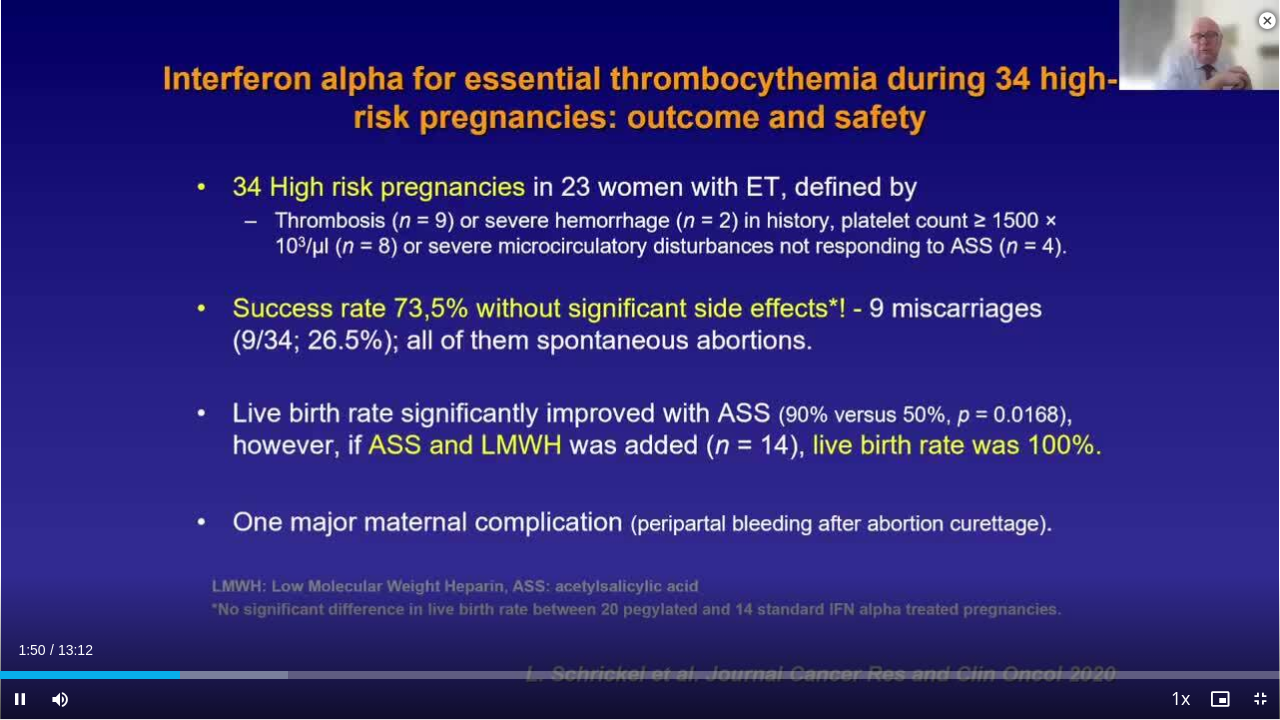 click on "10 seconds
Tap to unmute" at bounding box center [640, 359] 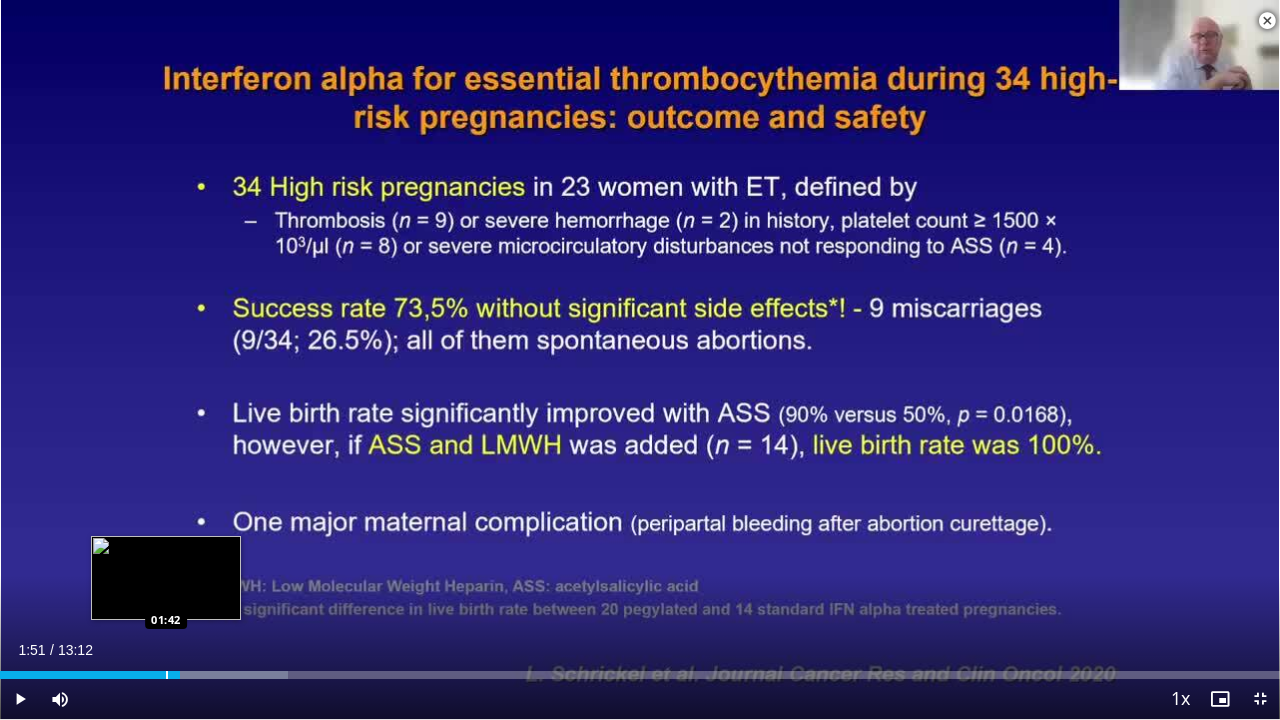 click at bounding box center [167, 675] 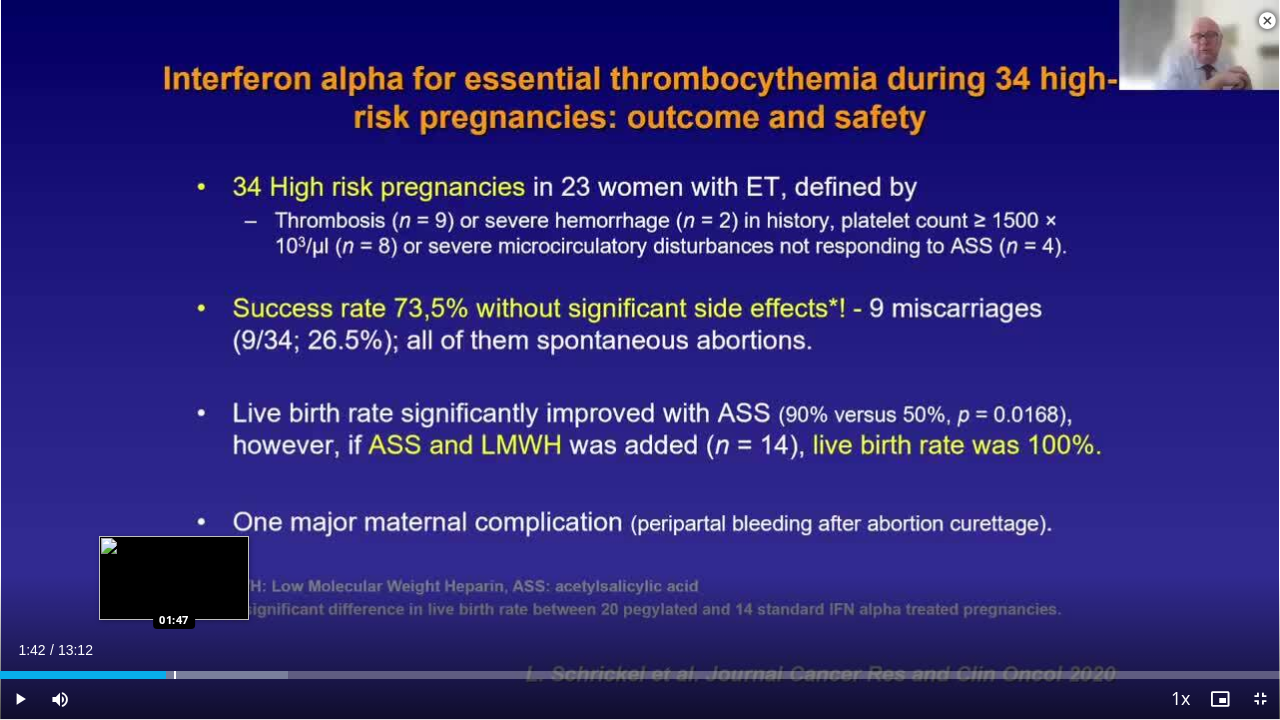 click at bounding box center (175, 675) 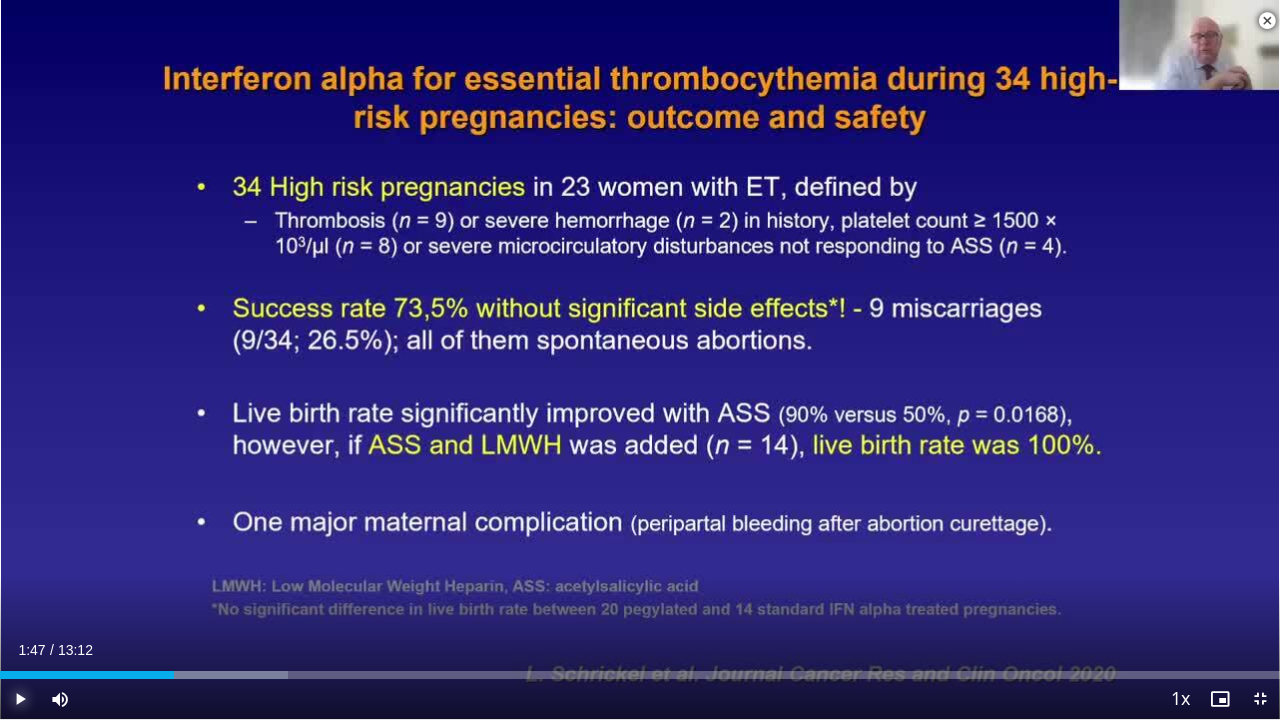 click at bounding box center [20, 699] 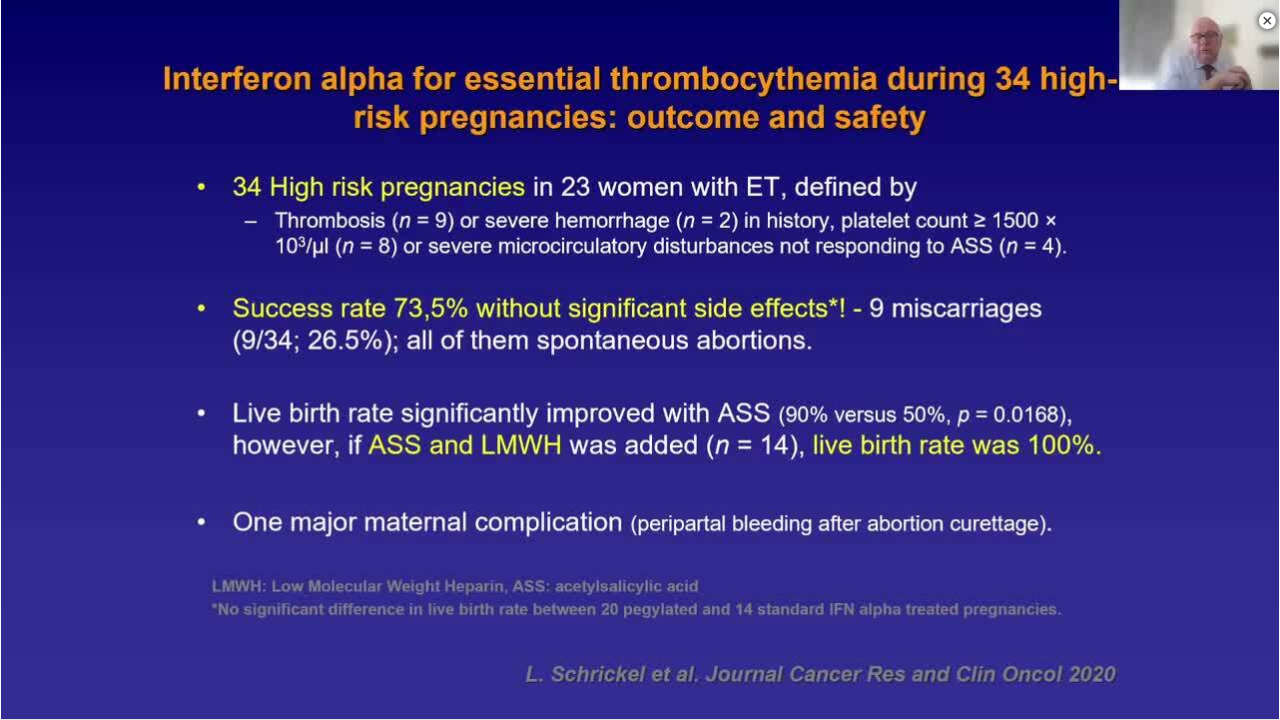 click on "**********" at bounding box center (640, 360) 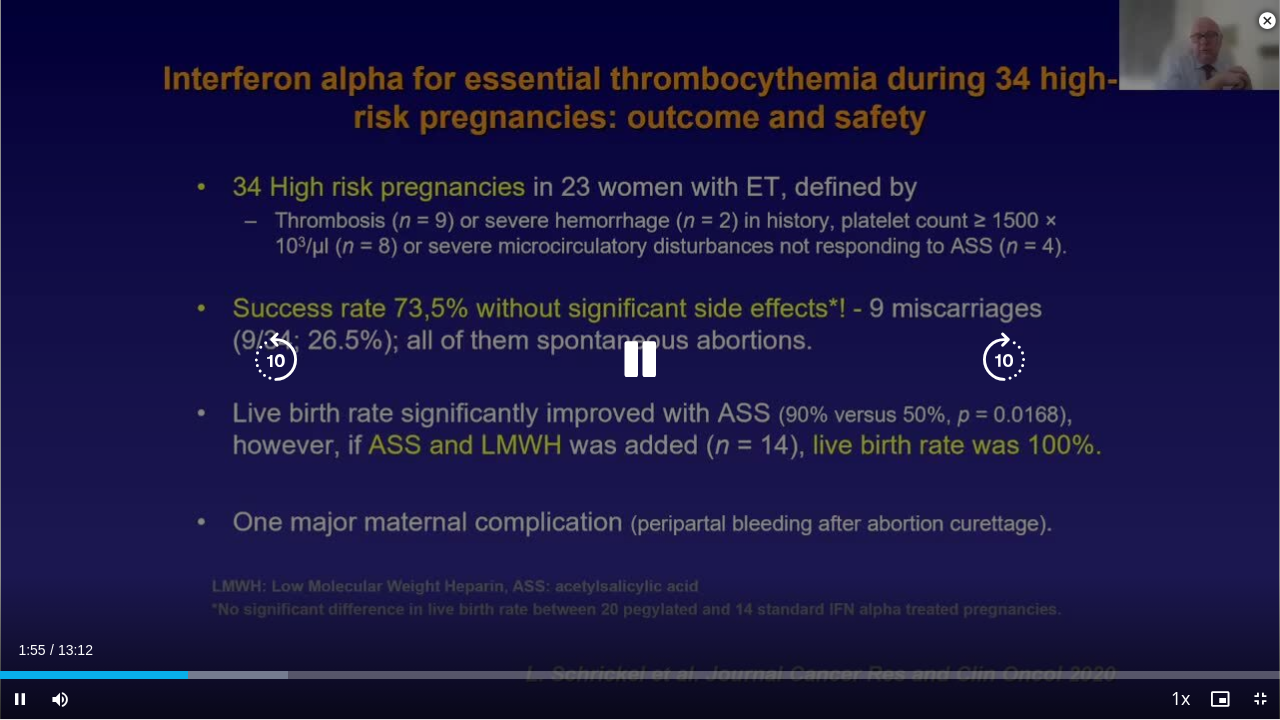 click at bounding box center [640, 360] 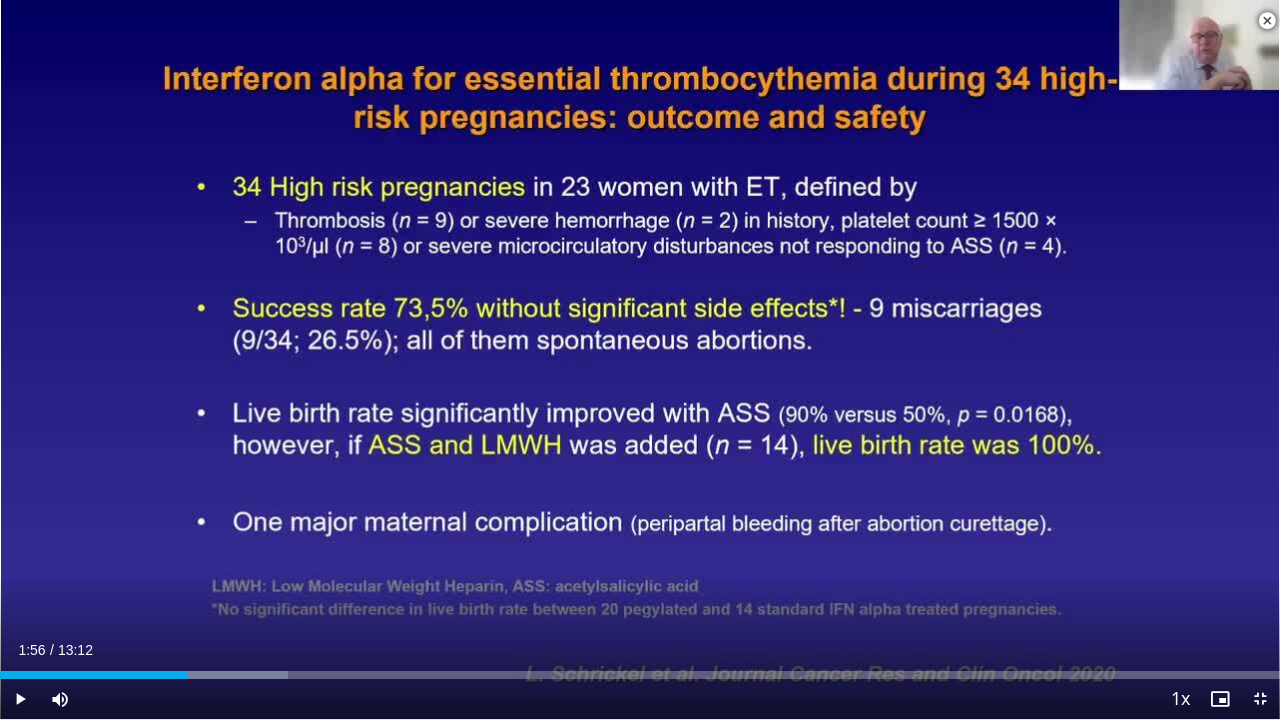 click on "10 seconds
Tap to unmute" at bounding box center (640, 359) 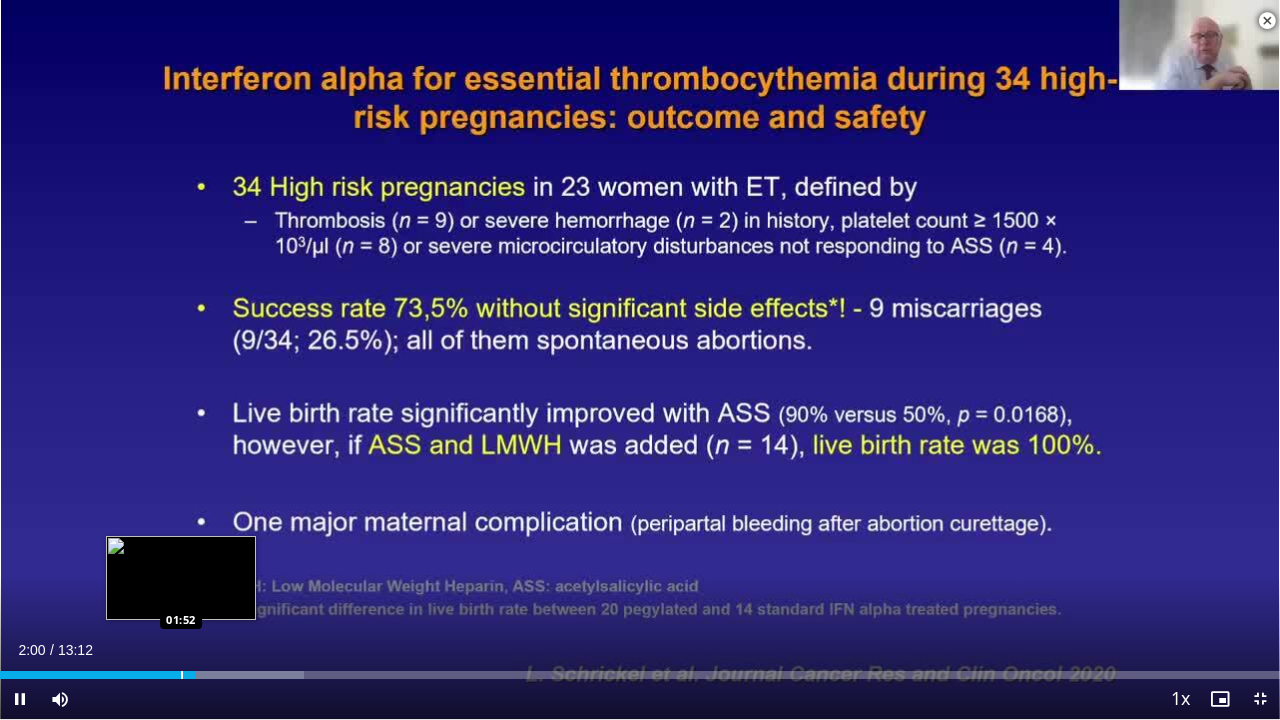 click at bounding box center [182, 675] 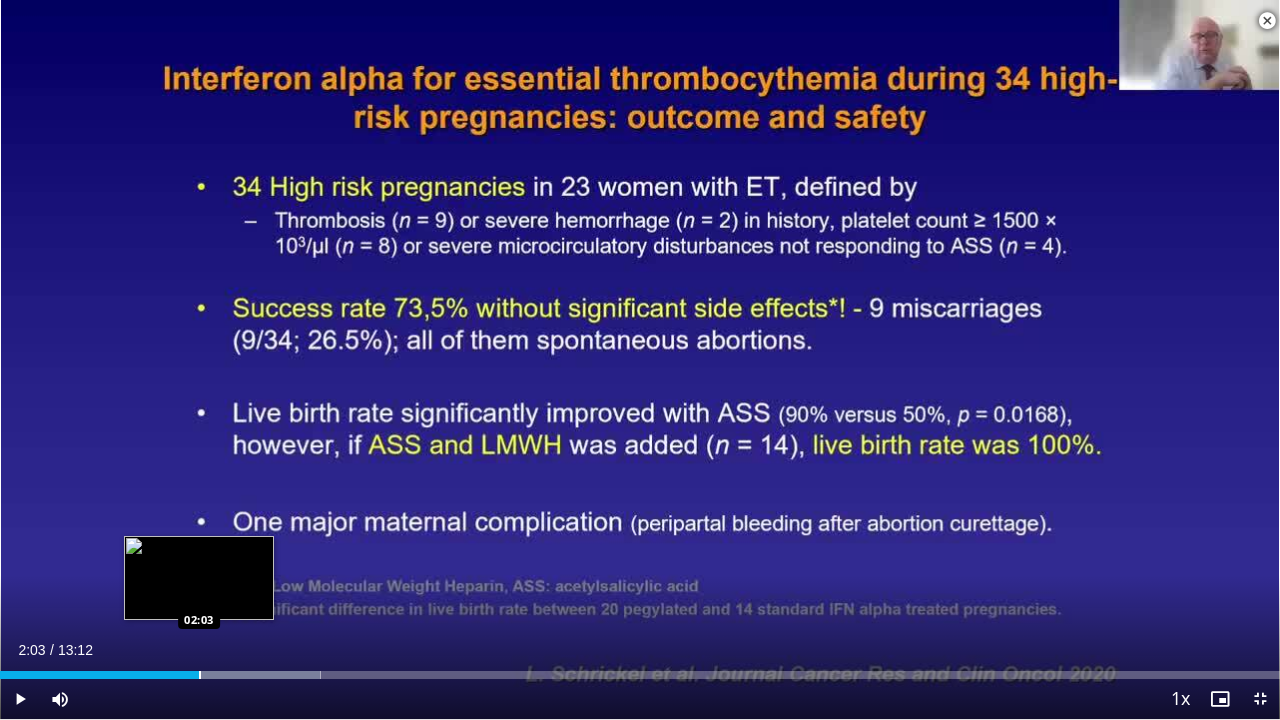 click at bounding box center (200, 675) 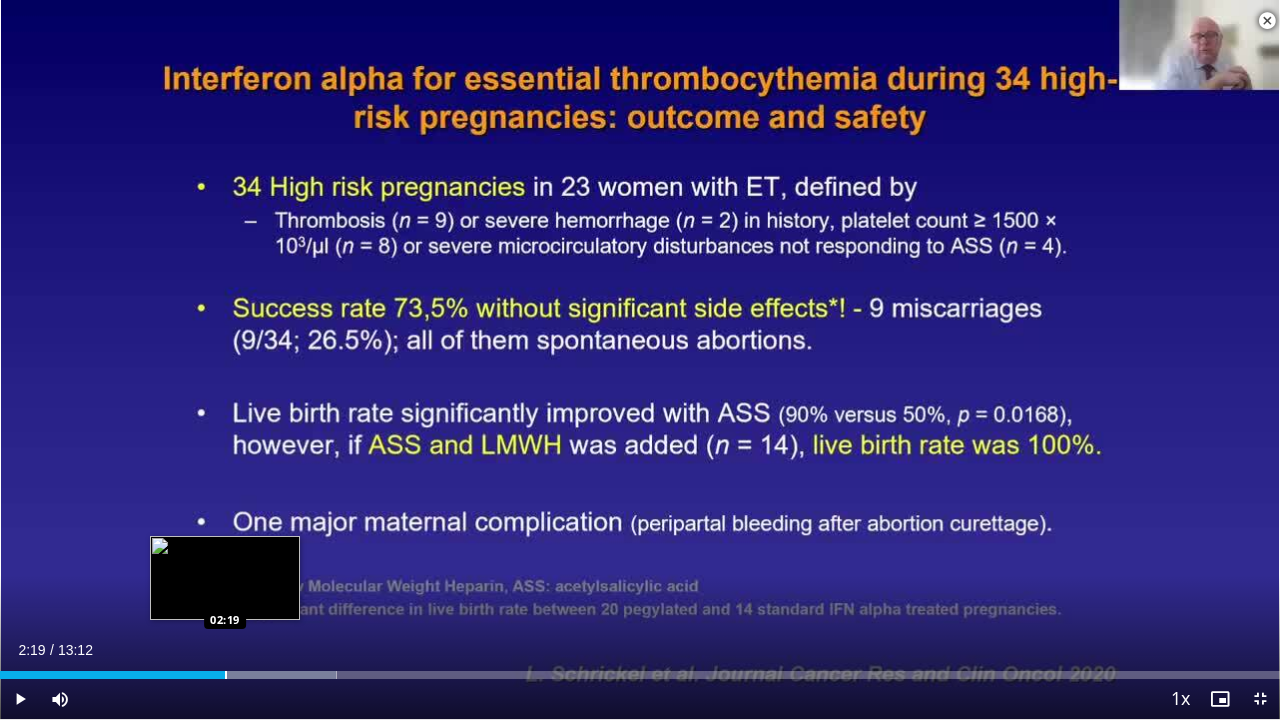 click at bounding box center (226, 675) 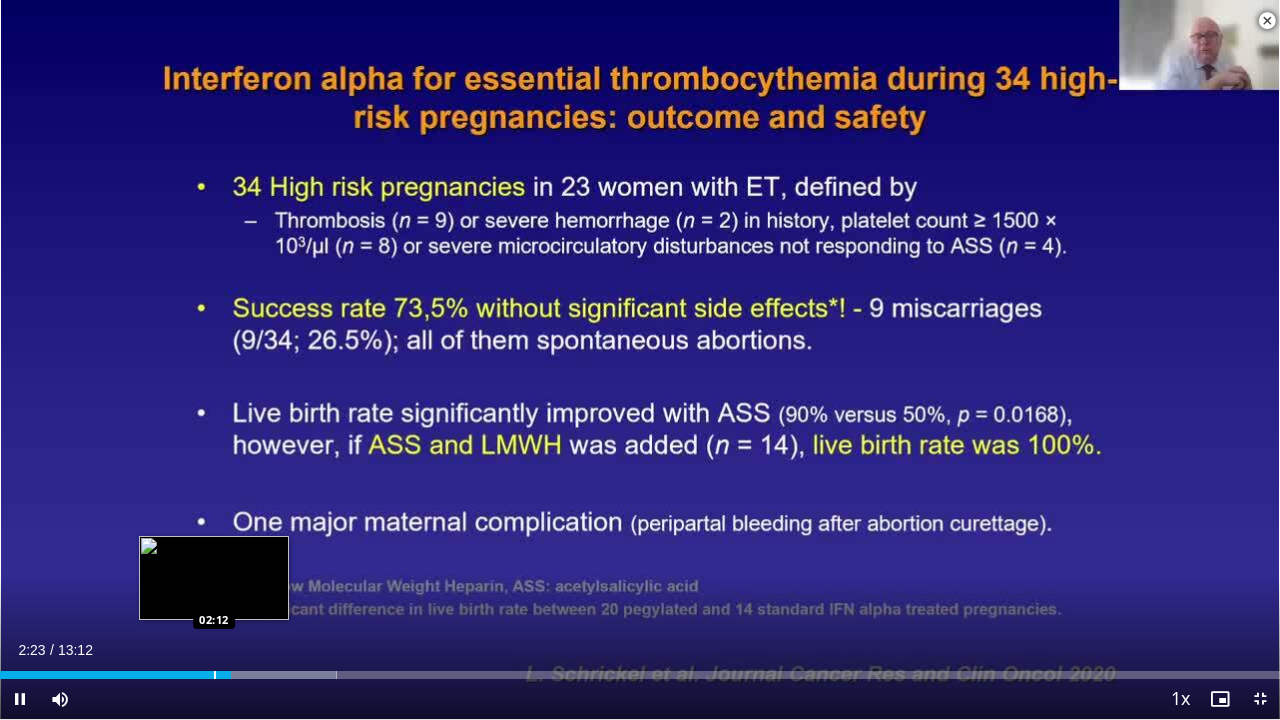 click at bounding box center (215, 675) 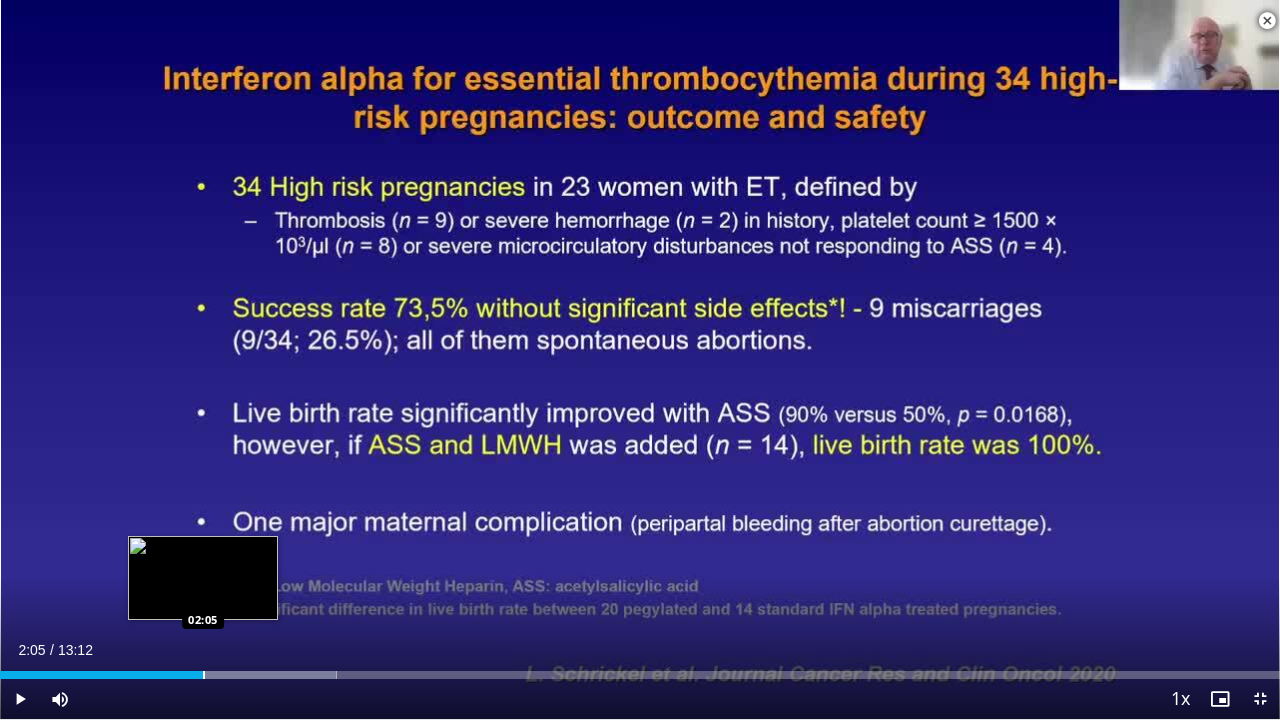 click at bounding box center (204, 675) 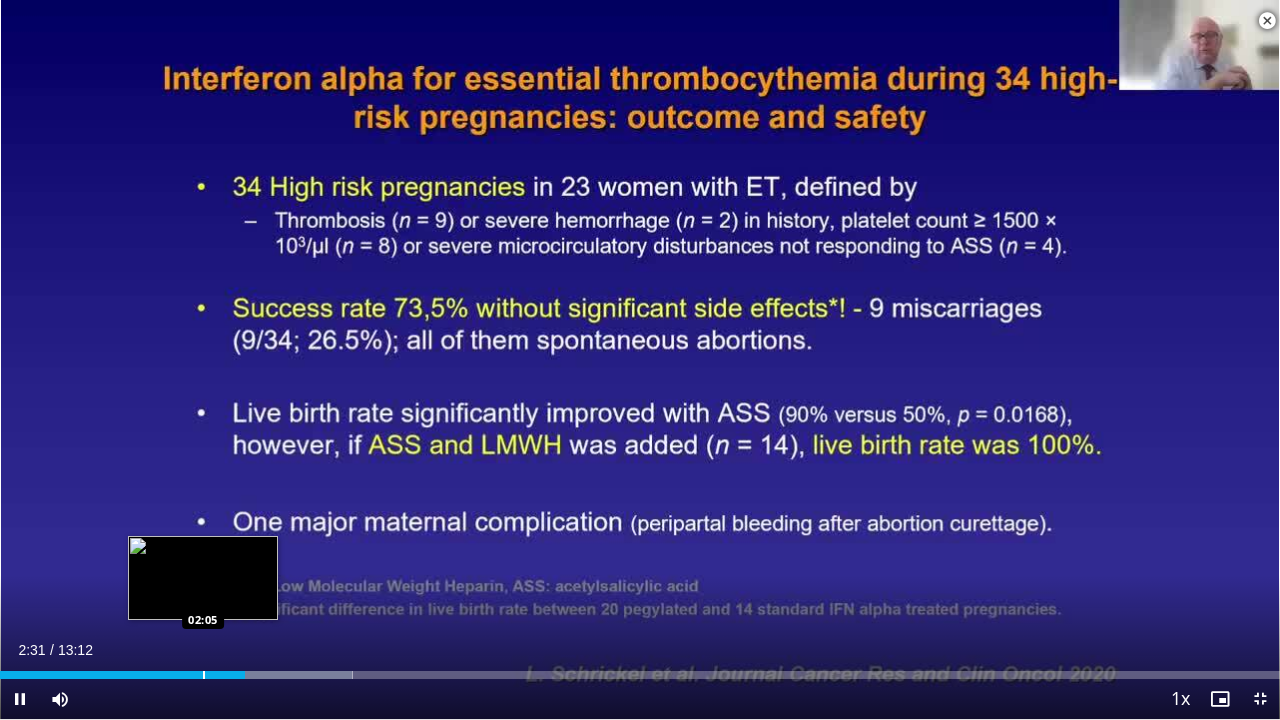click on "**********" at bounding box center (640, 360) 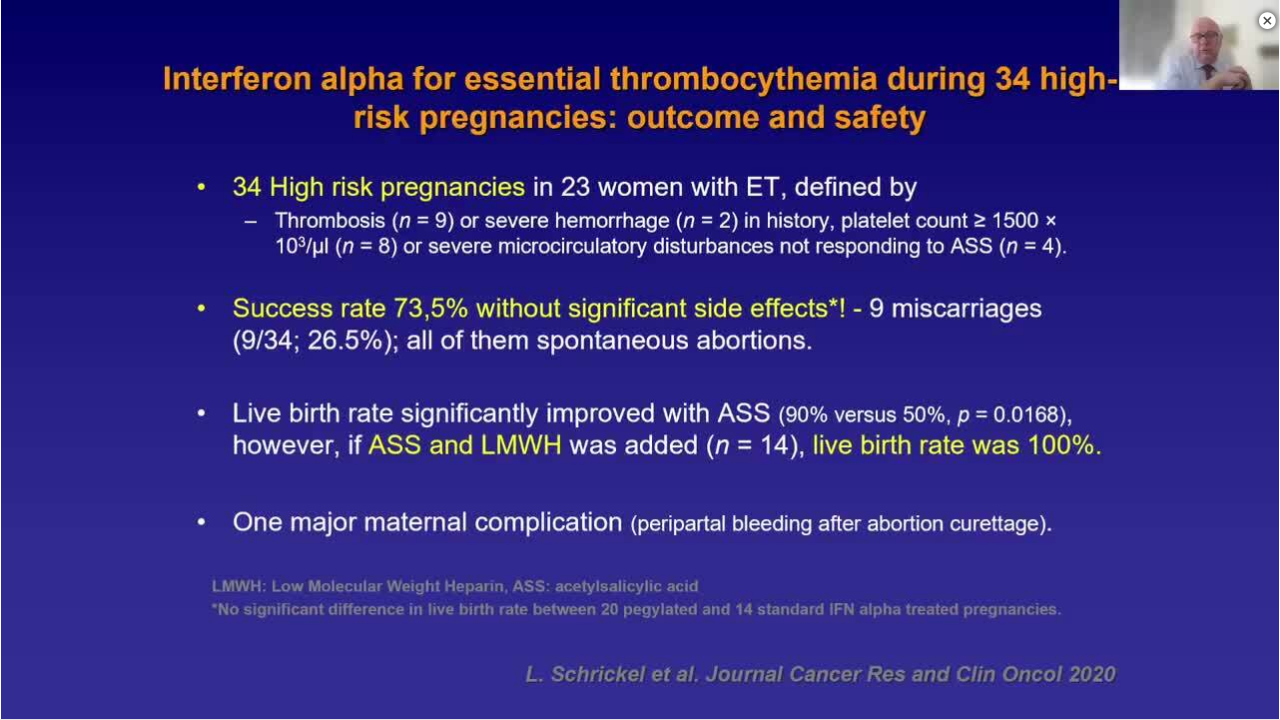 click on "**********" at bounding box center (640, 360) 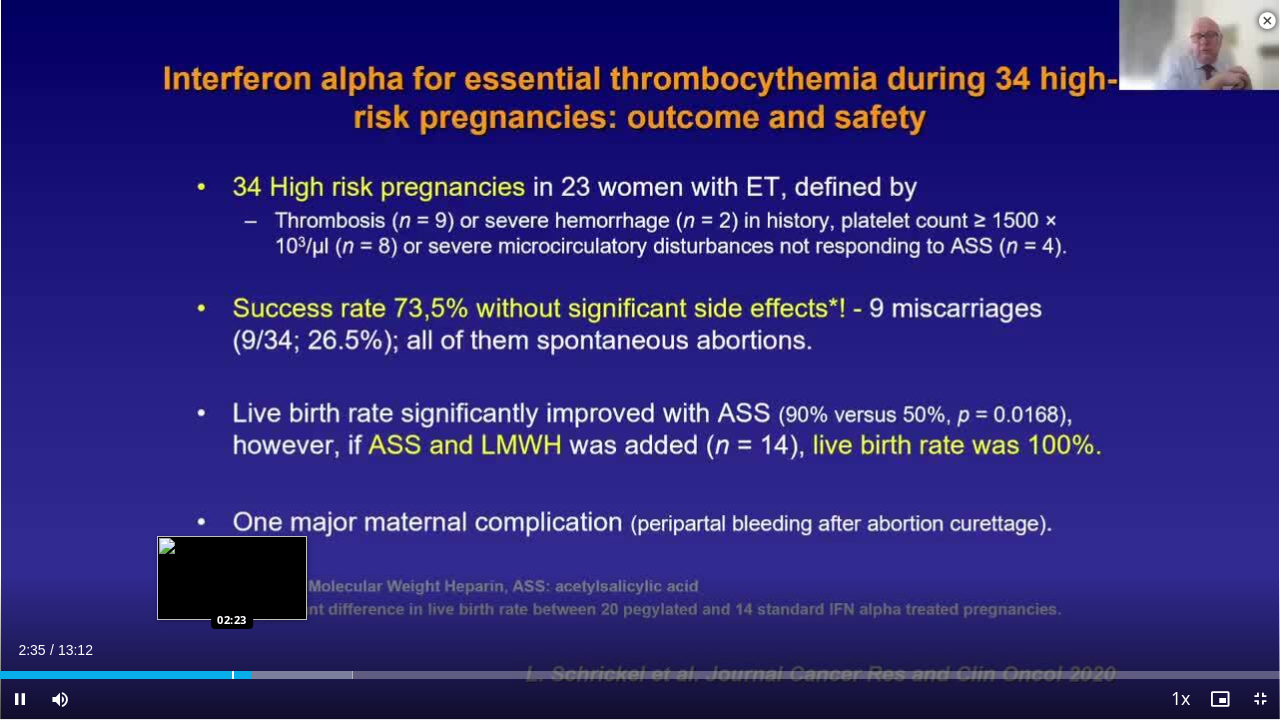 click at bounding box center [233, 675] 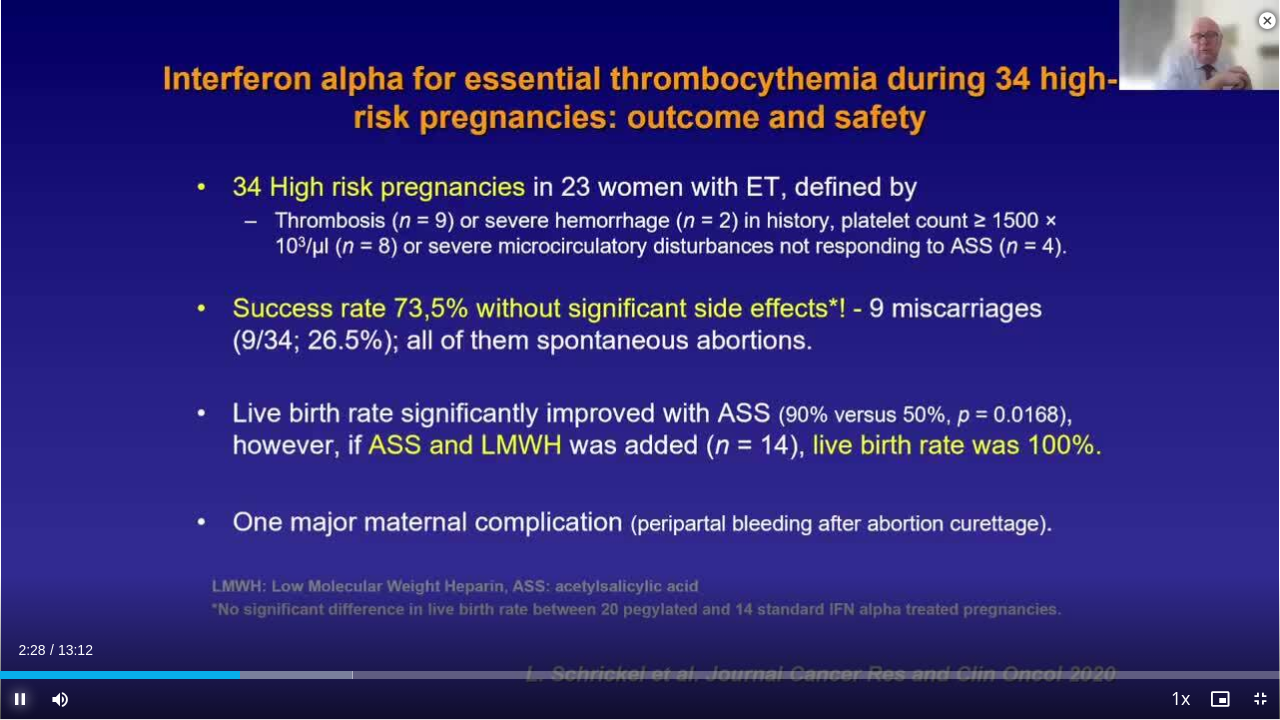 click at bounding box center [20, 699] 